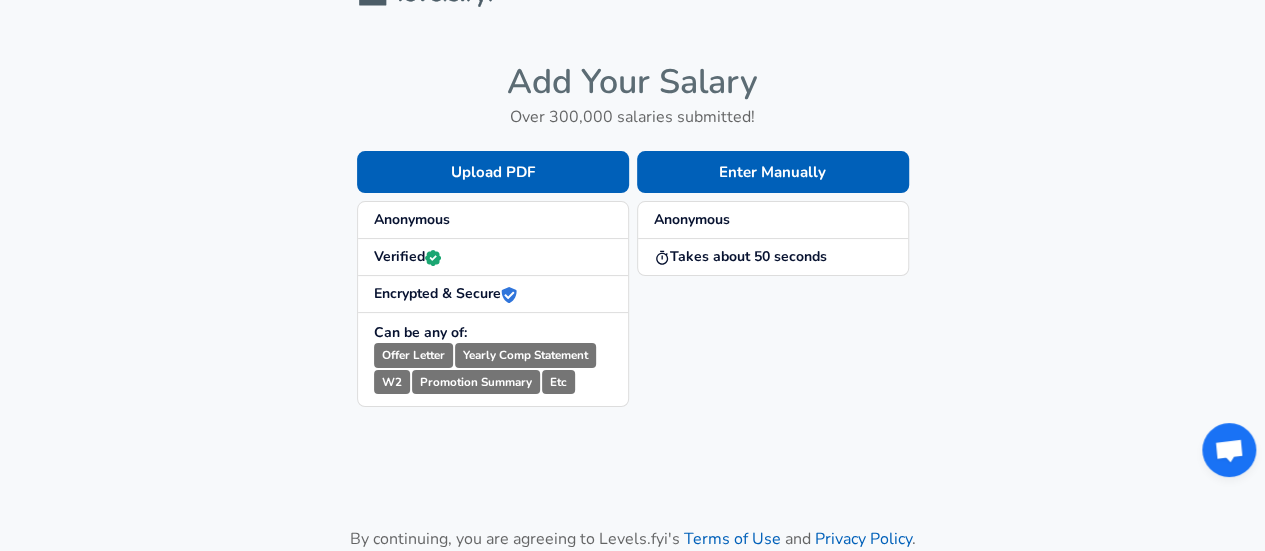 scroll, scrollTop: 0, scrollLeft: 0, axis: both 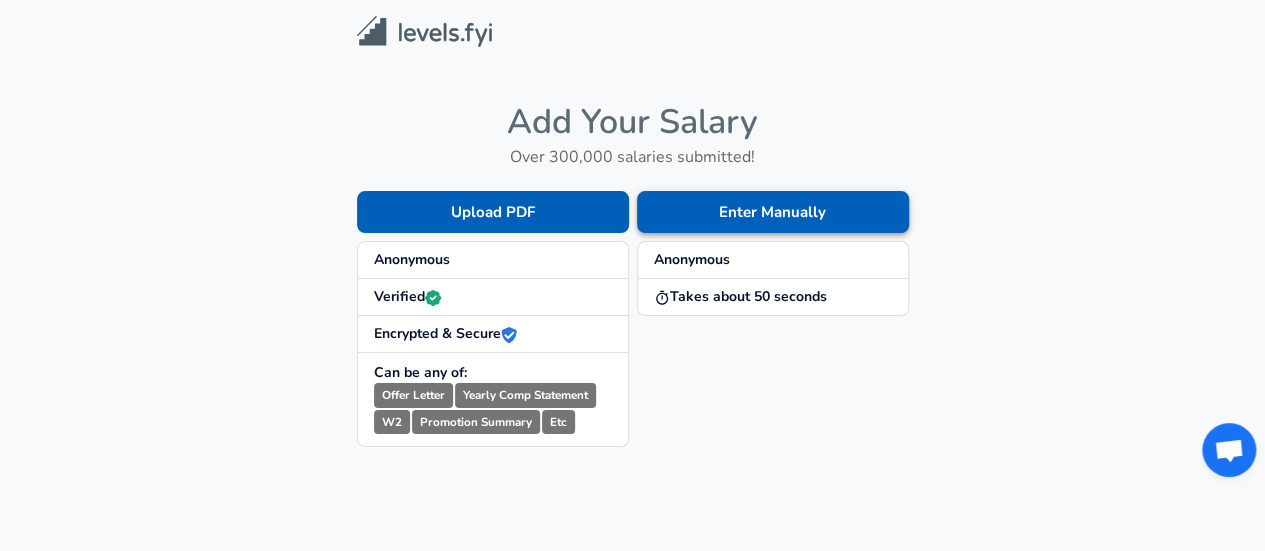 click on "Enter Manually" at bounding box center (773, 212) 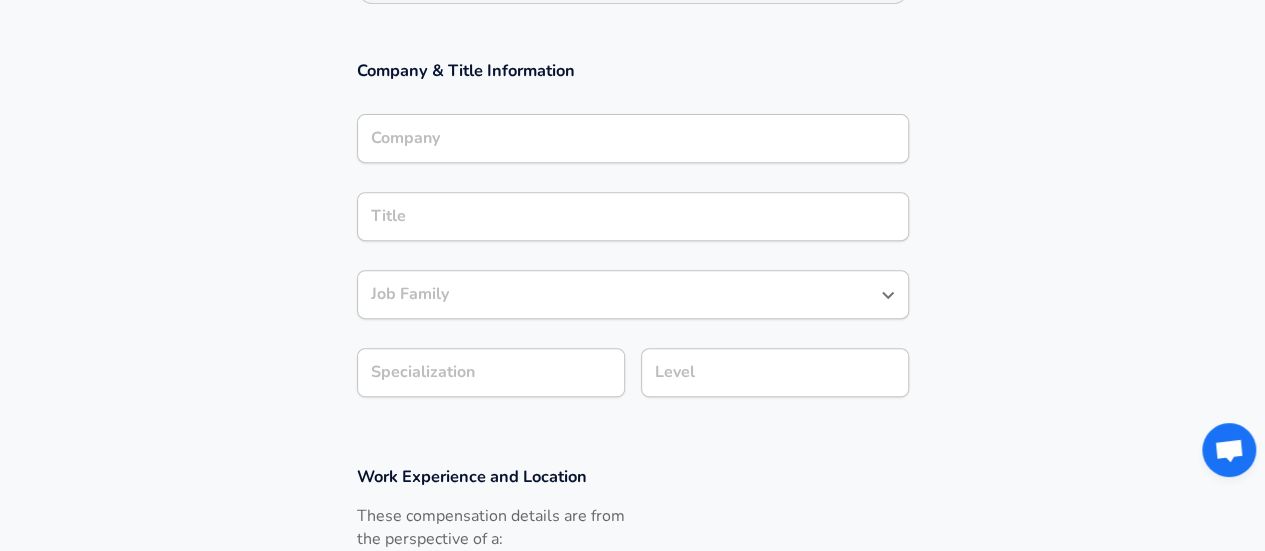 click on "Company" at bounding box center (633, 138) 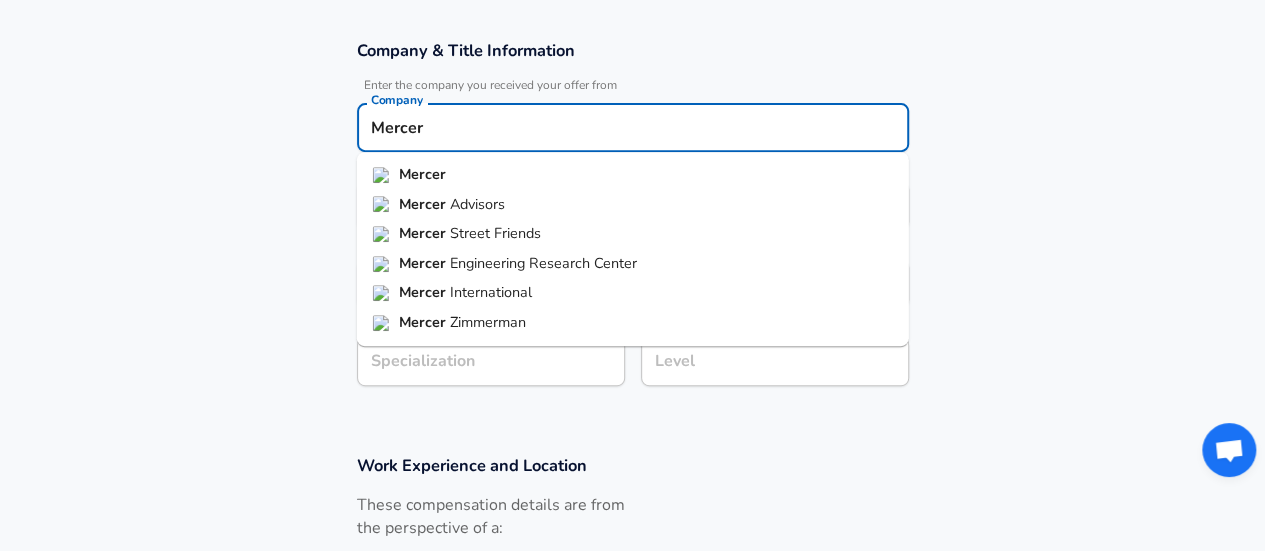 click on "Mercer" at bounding box center (633, 175) 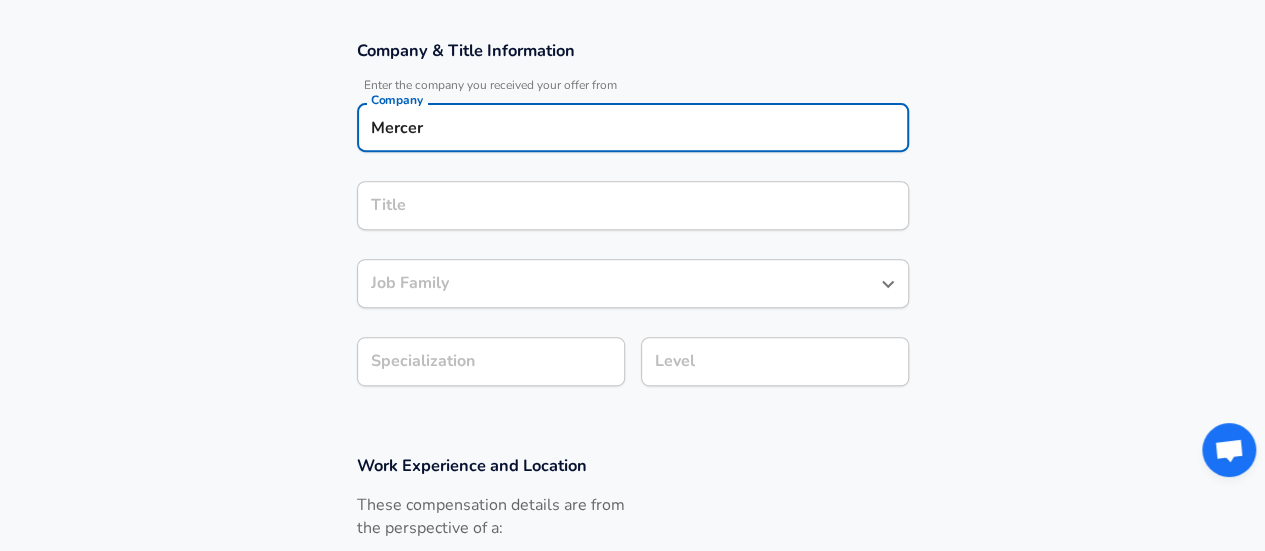 type on "Mercer" 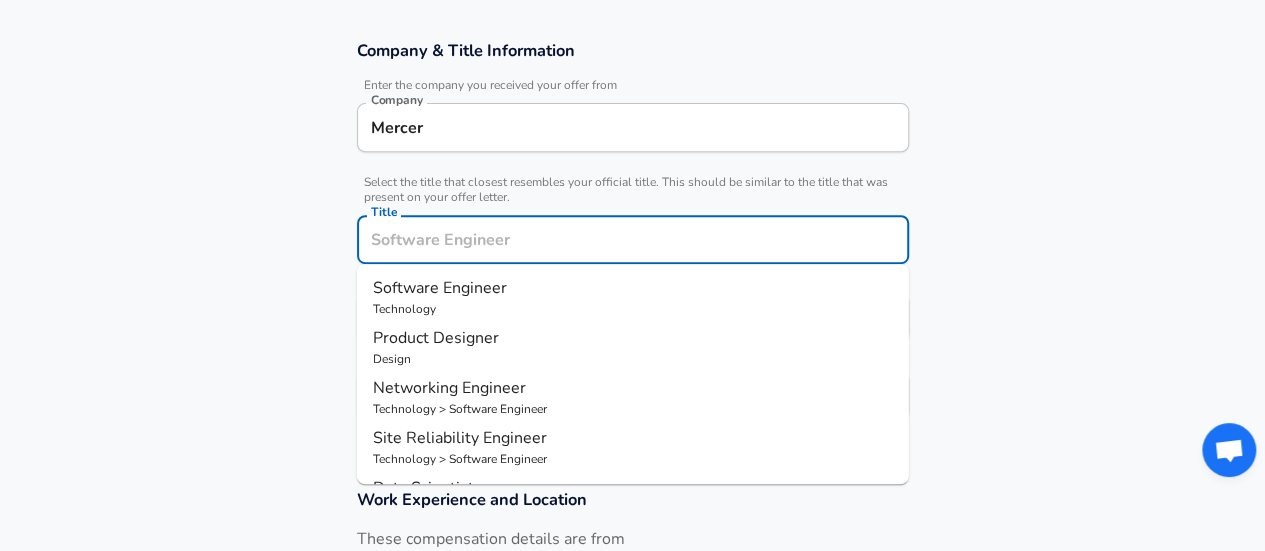 scroll, scrollTop: 380, scrollLeft: 0, axis: vertical 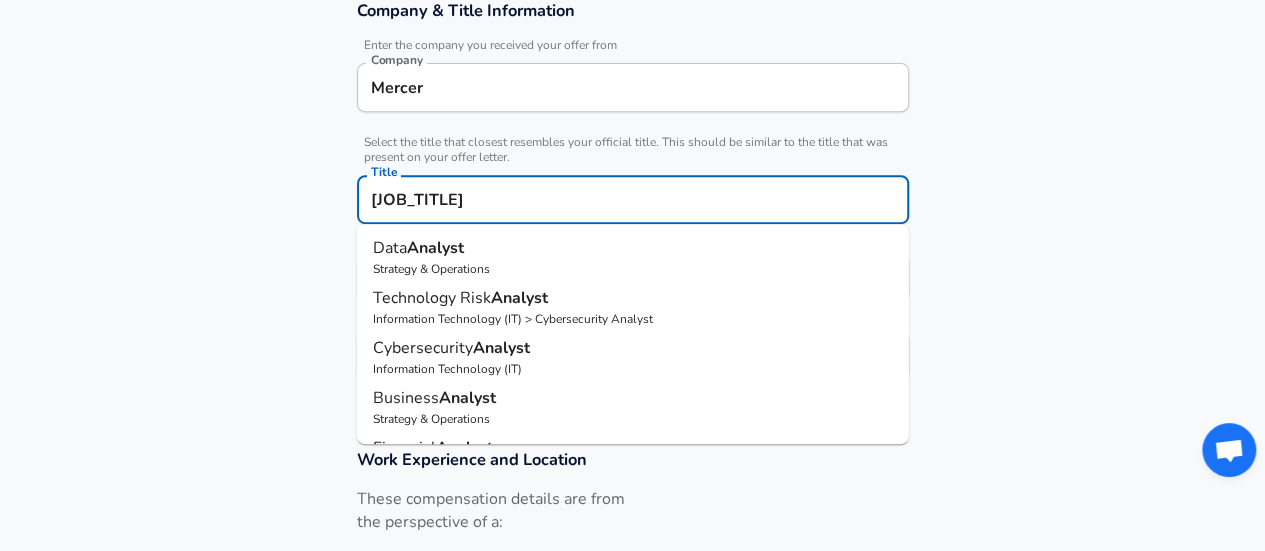 click on "[JOB_TITLE]" at bounding box center (633, 199) 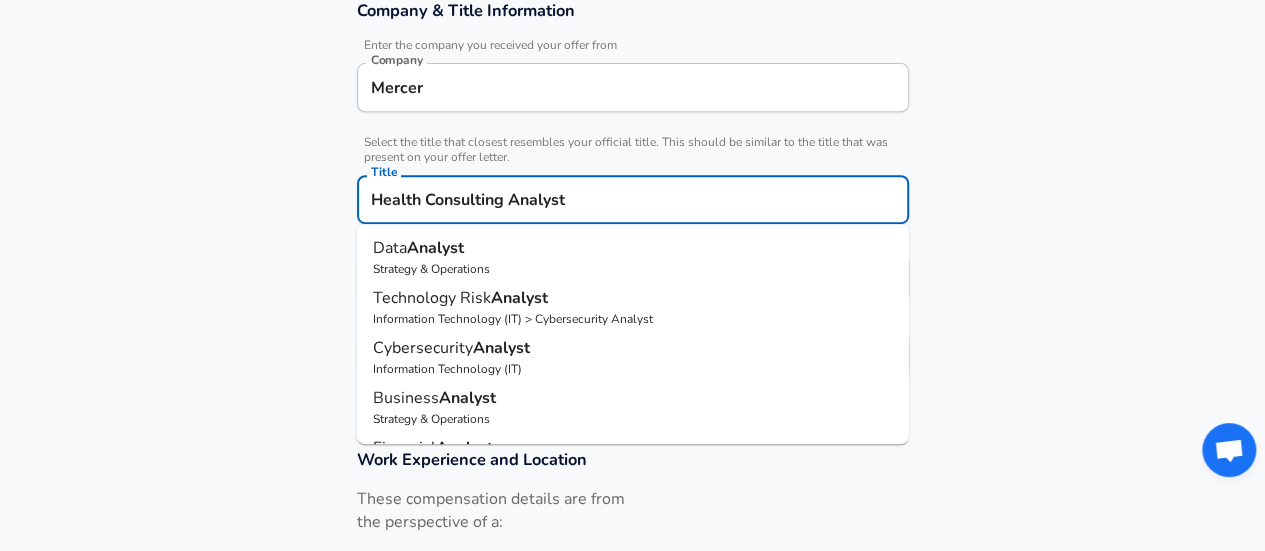type on "Health Consulting Analyst" 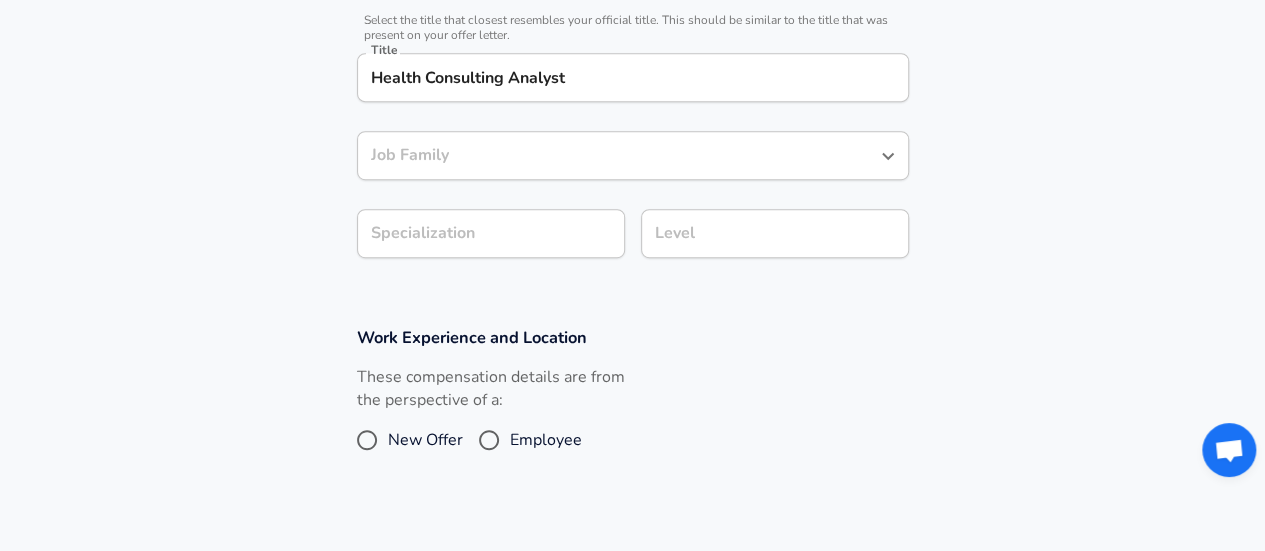 click on "Job Family" at bounding box center [618, 155] 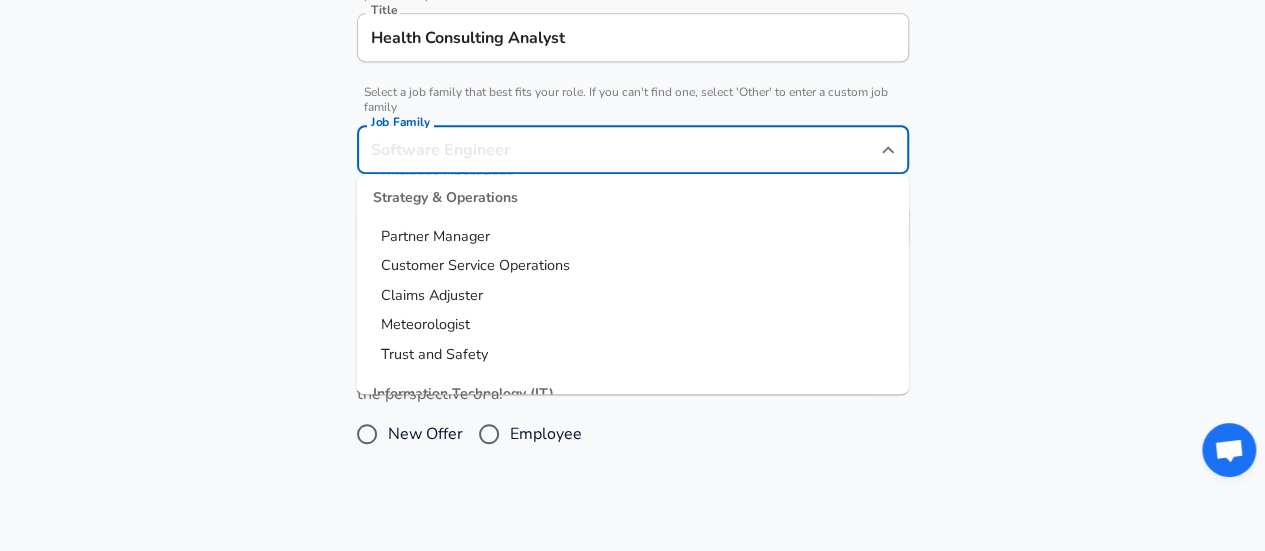 scroll, scrollTop: 2772, scrollLeft: 0, axis: vertical 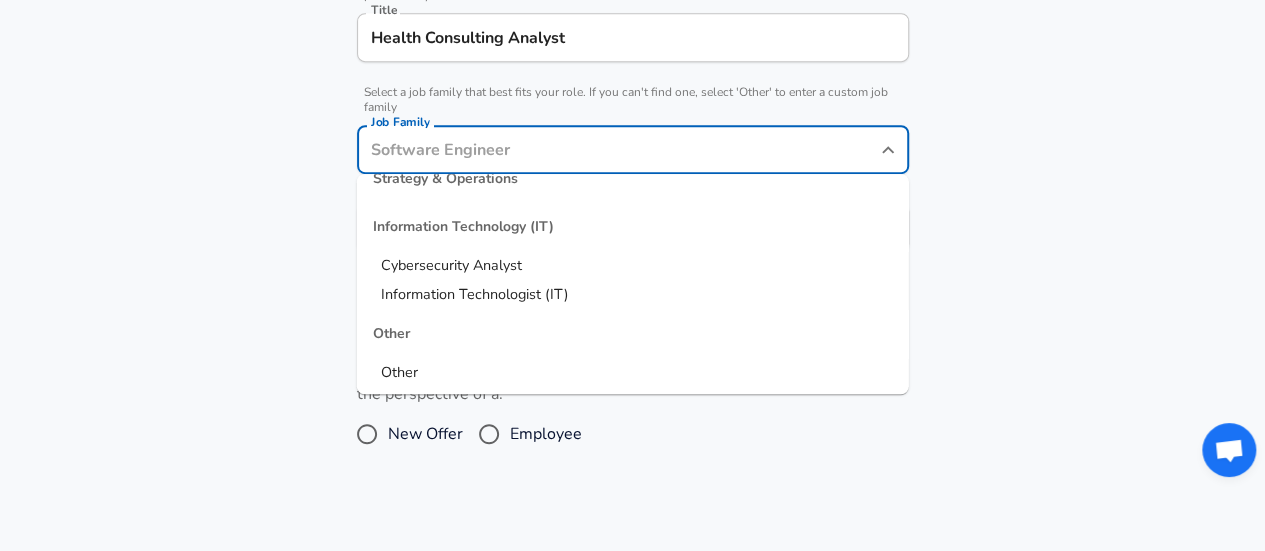 click on "Other" at bounding box center (633, 373) 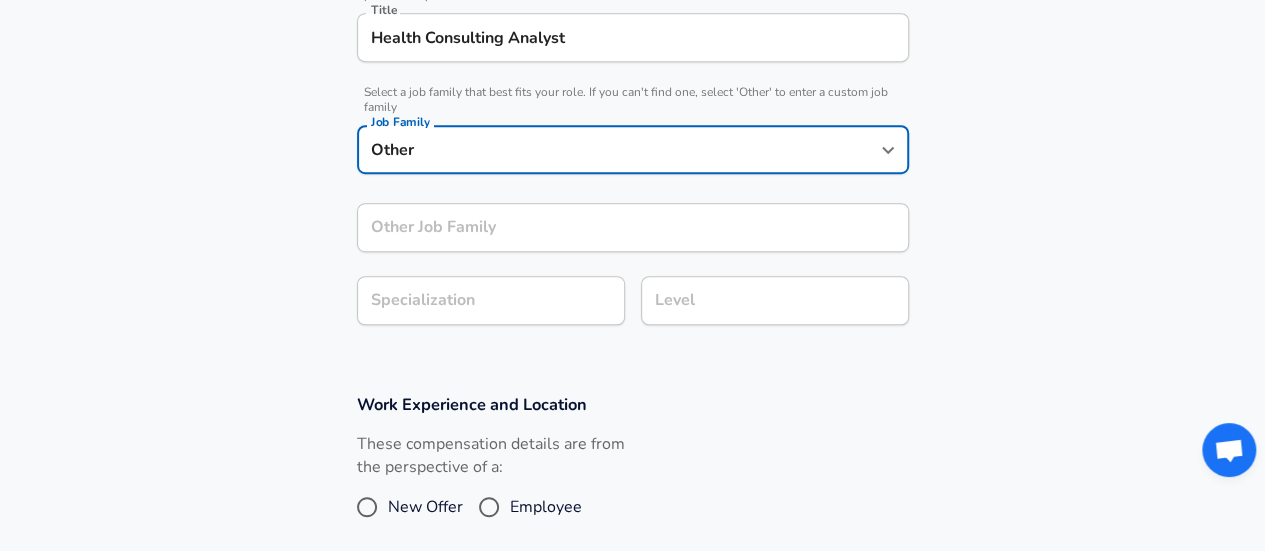 click on "Other Job Family" at bounding box center [633, 227] 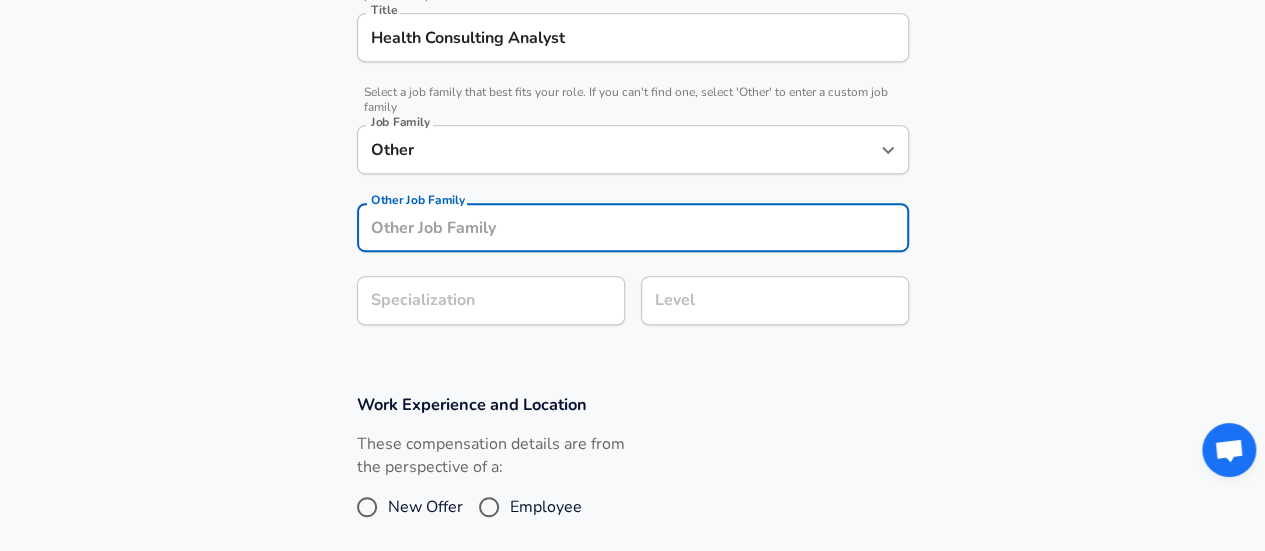 click on "Other" at bounding box center (618, 149) 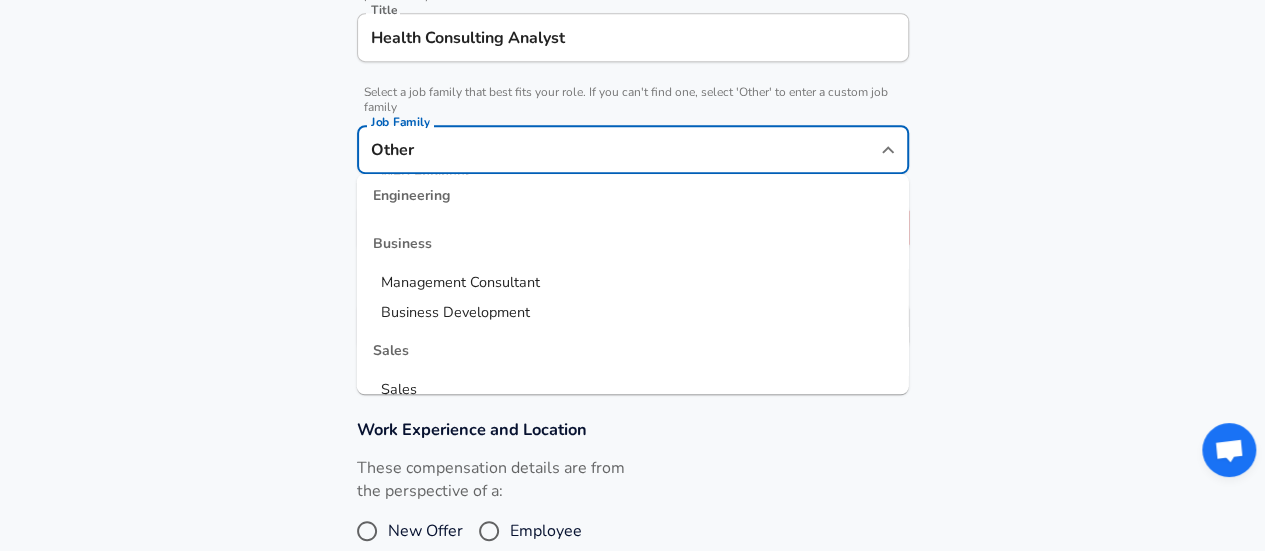 scroll, scrollTop: 736, scrollLeft: 0, axis: vertical 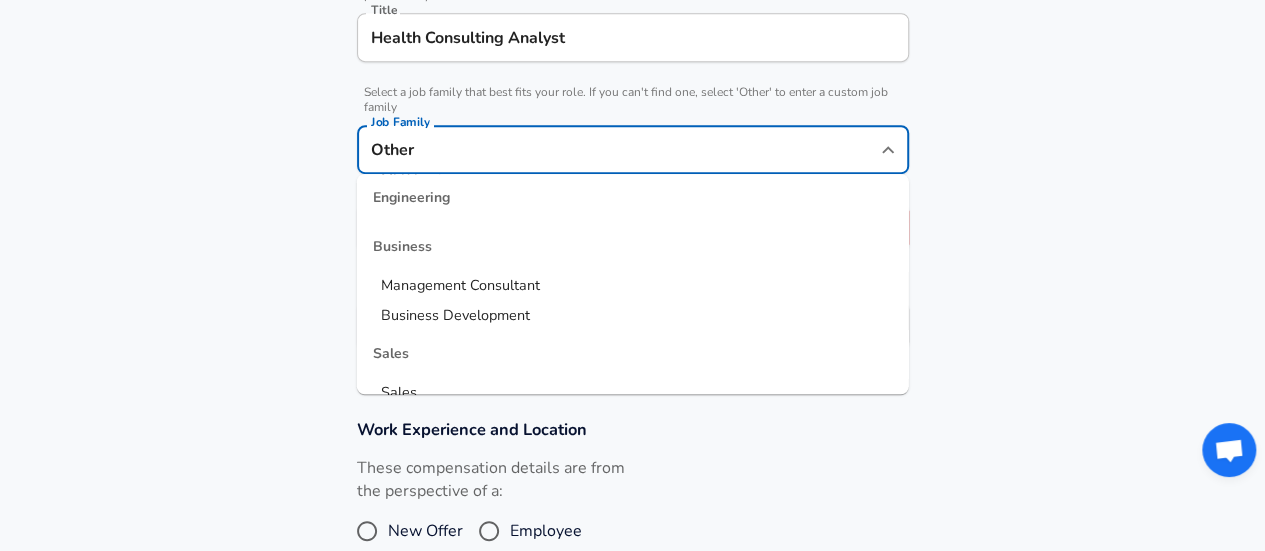 click on "Management Consultant" at bounding box center [633, 286] 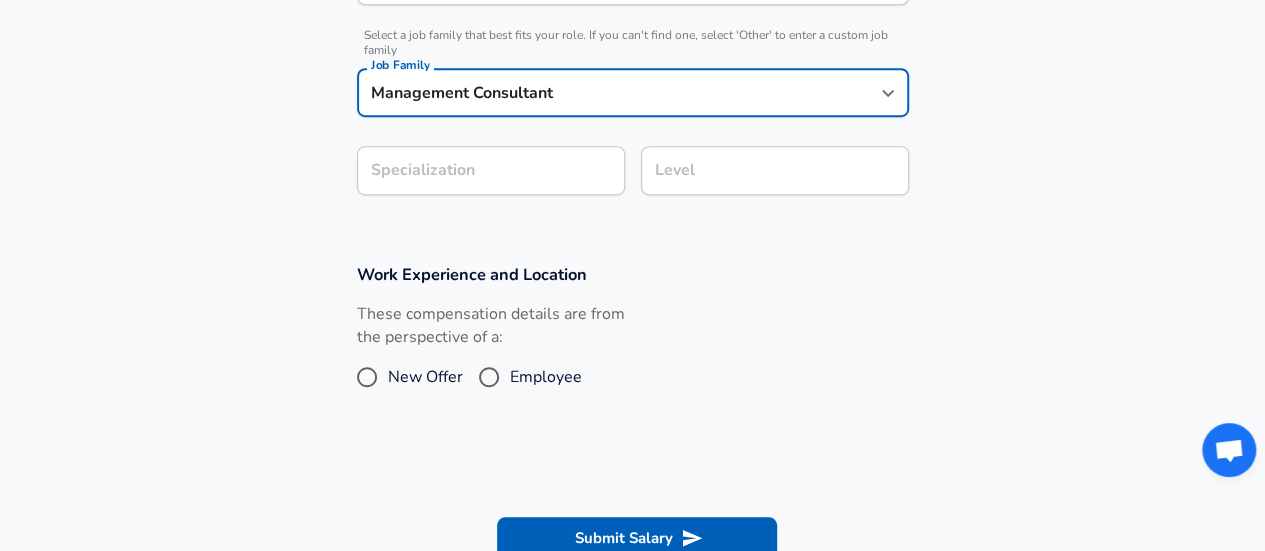 click on "Company & Title Information   Enter the company you received your offer from Company Mercer Company   Select the title that closest resembles your official title. This should be similar to the title that was present on your offer letter. Title Health Consulting Analyst Title   Select a job family that best fits your role. If you can't find one, select 'Other' to enter a custom job family Job Family Management Consultant Job Family Specialization Specialization Level Level" at bounding box center (632, -2) 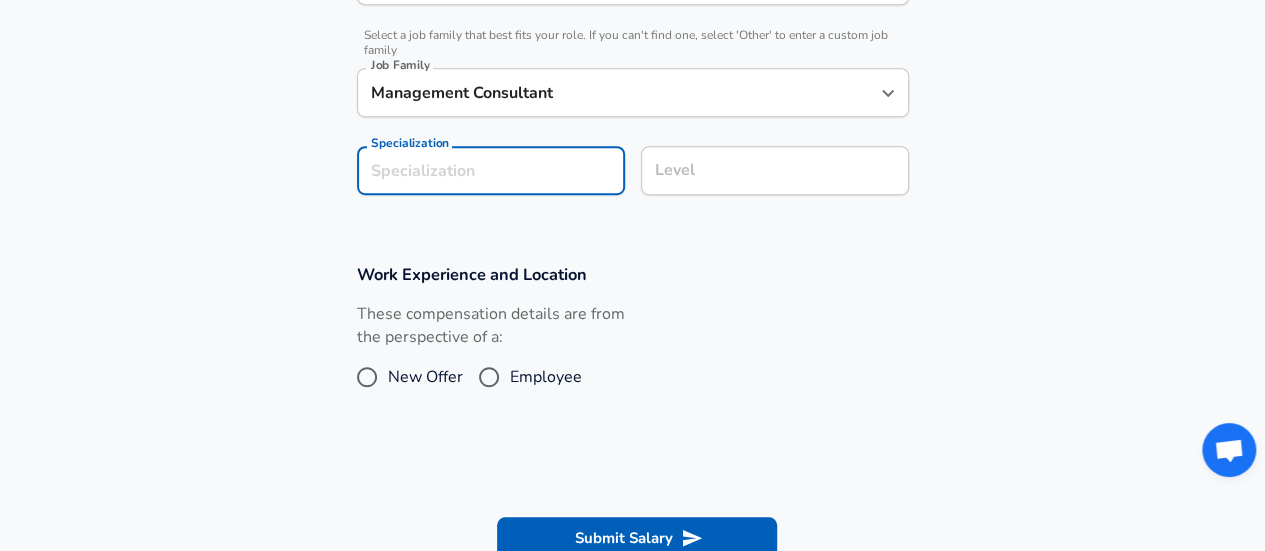 scroll, scrollTop: 659, scrollLeft: 0, axis: vertical 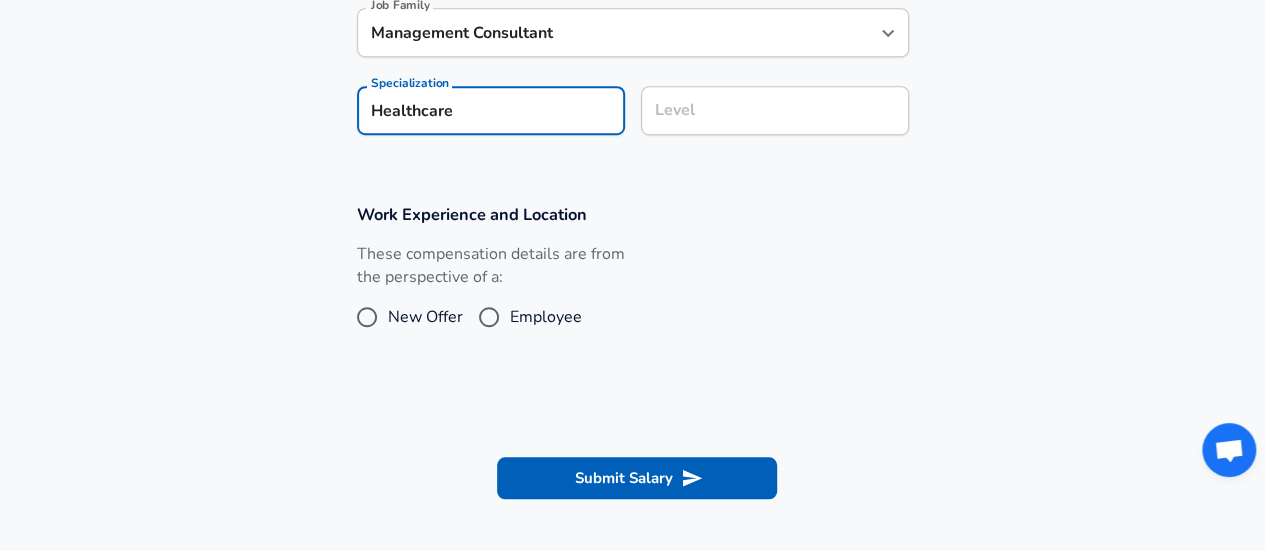 click on "Level" at bounding box center [775, 110] 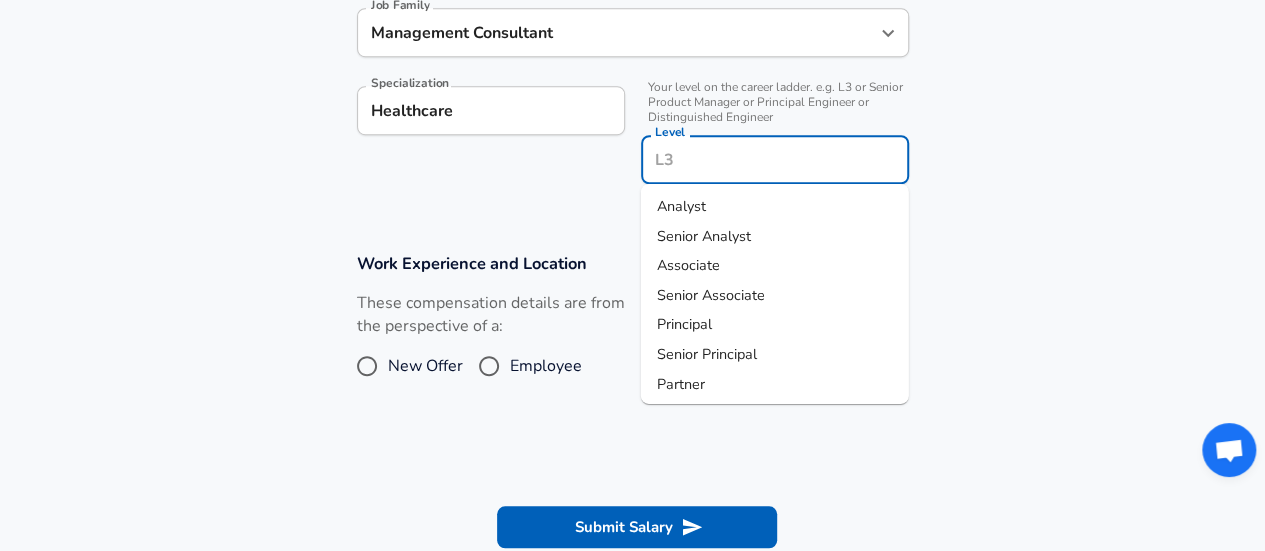 scroll, scrollTop: 699, scrollLeft: 0, axis: vertical 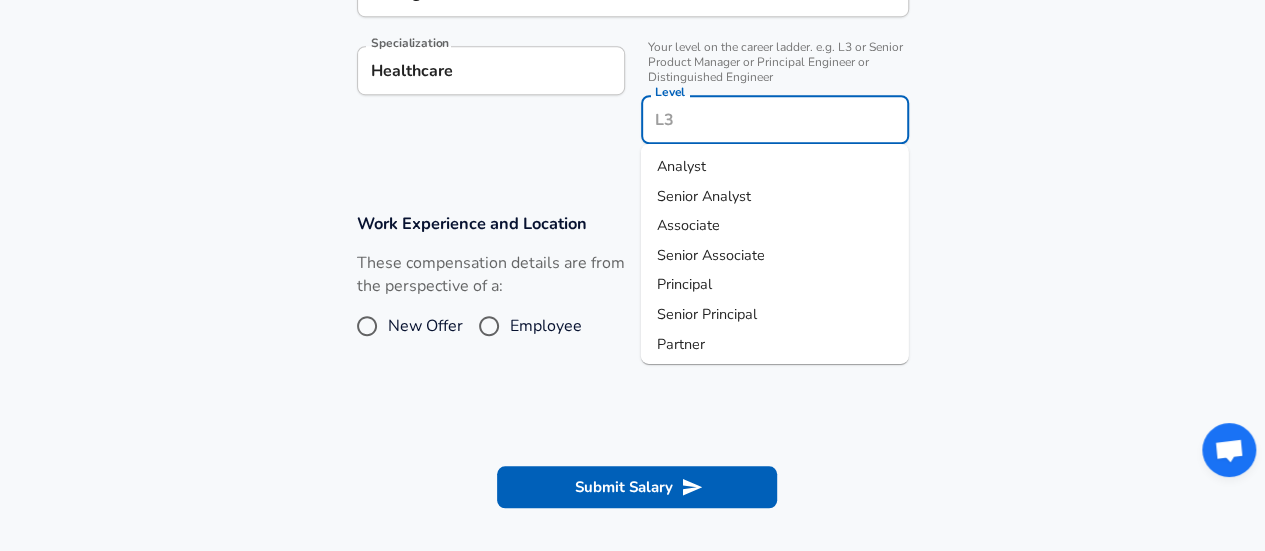click on "Senior Analyst" at bounding box center [775, 196] 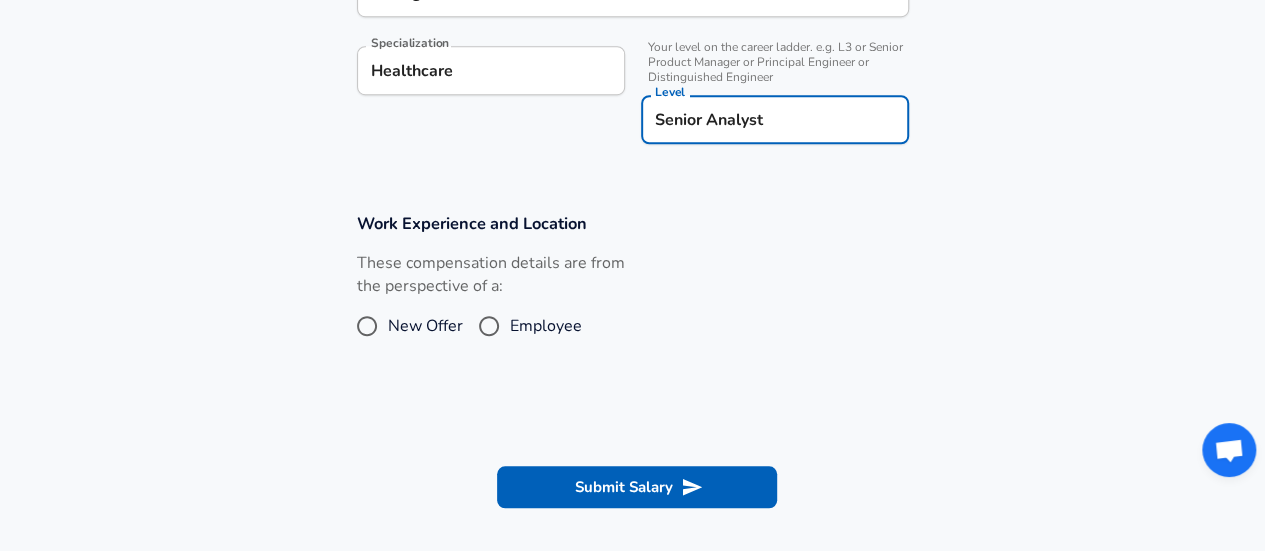 click on "[CITY], [STATE]" at bounding box center [632, -77] 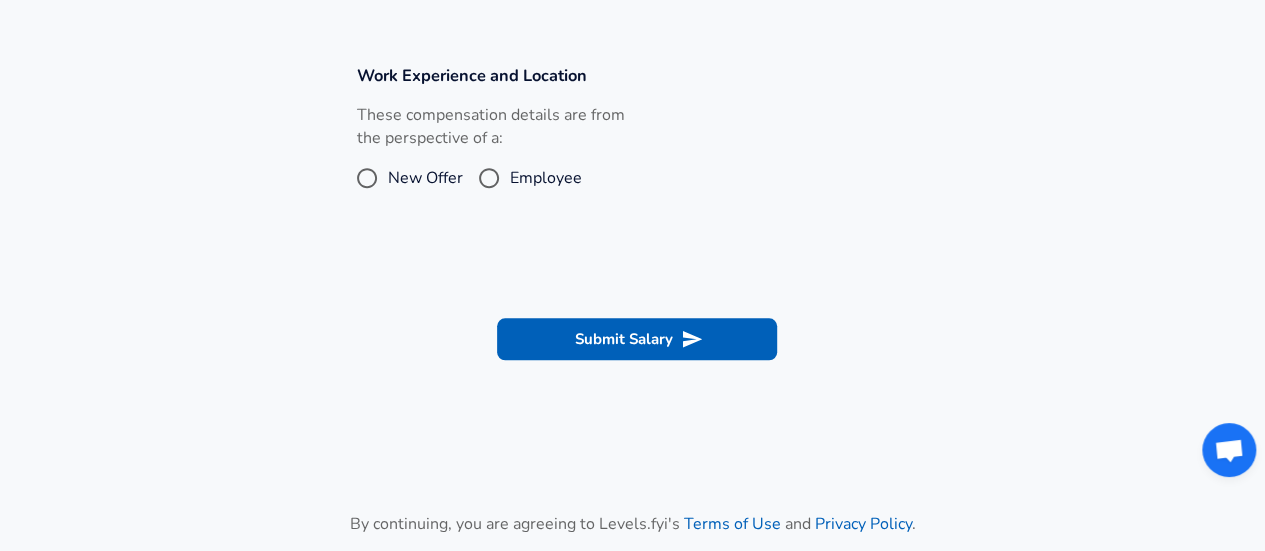 scroll, scrollTop: 858, scrollLeft: 0, axis: vertical 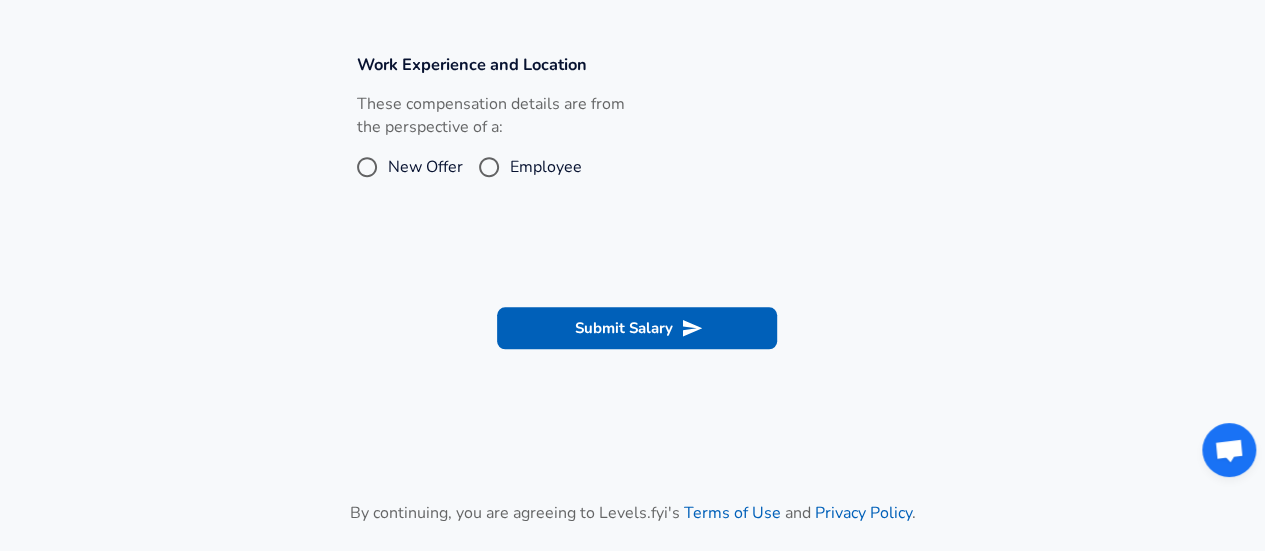 click on "New Offer" at bounding box center (367, 167) 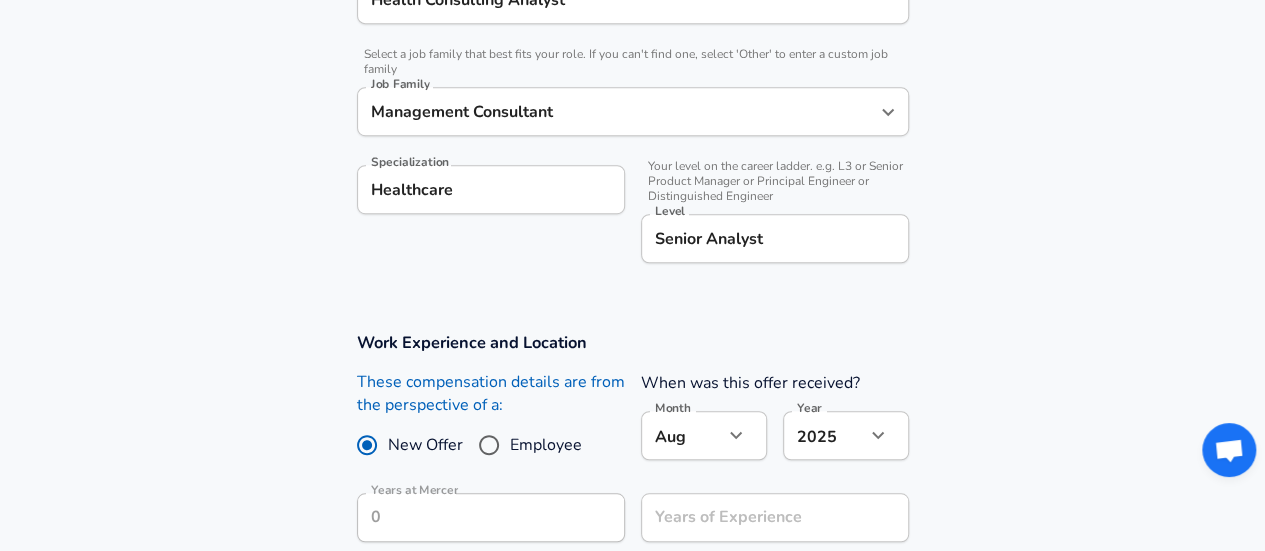 scroll, scrollTop: 603, scrollLeft: 0, axis: vertical 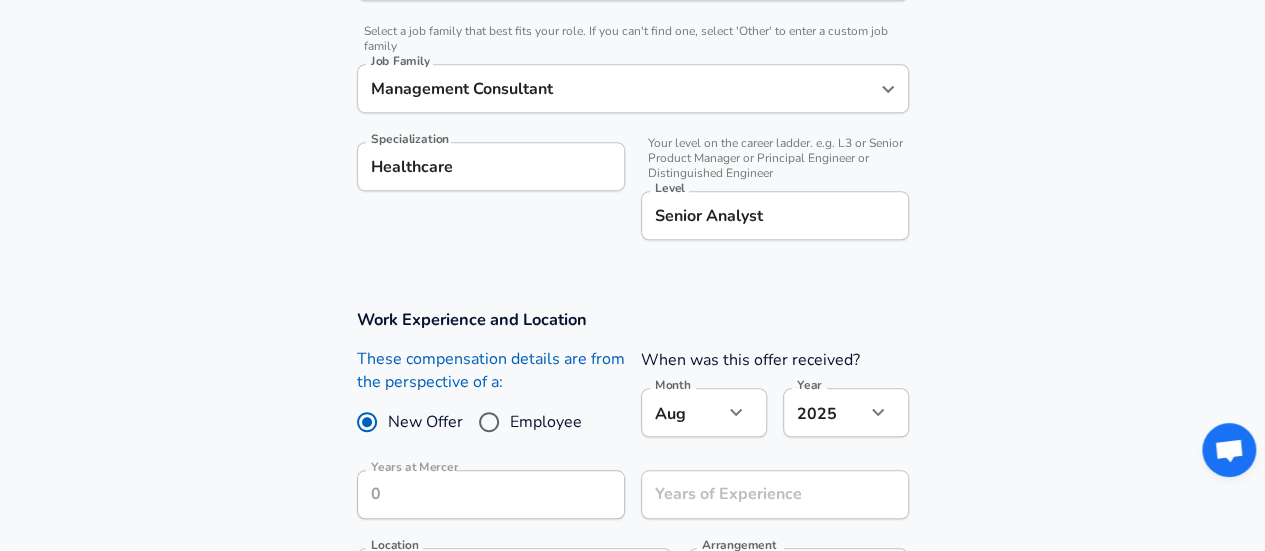 click on "Senior Analyst" at bounding box center (775, 215) 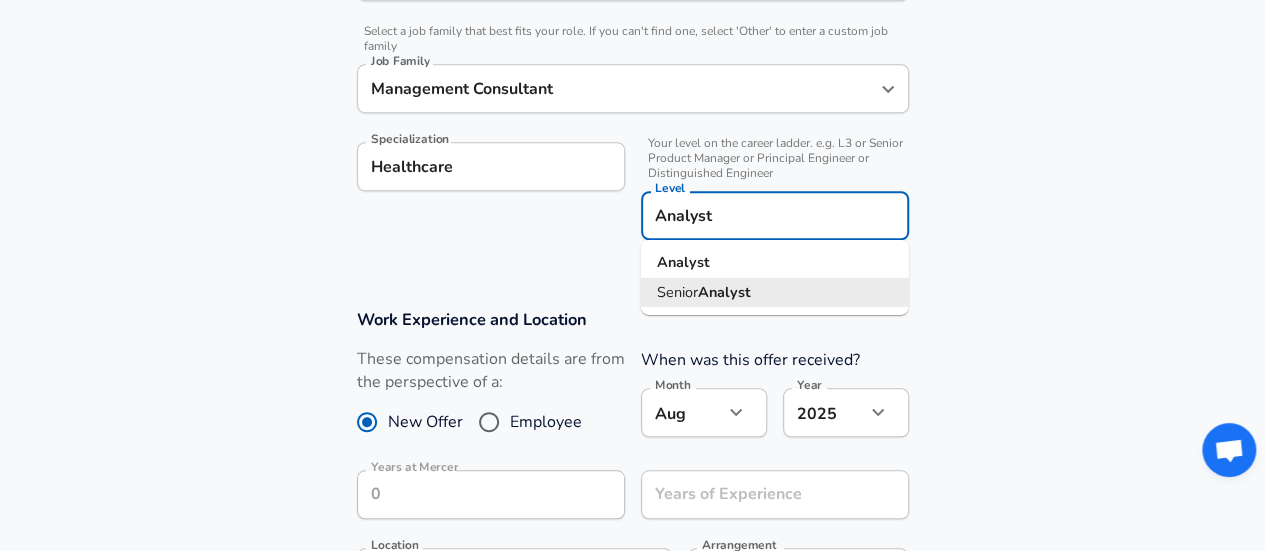 click on "Analyst" at bounding box center [775, 263] 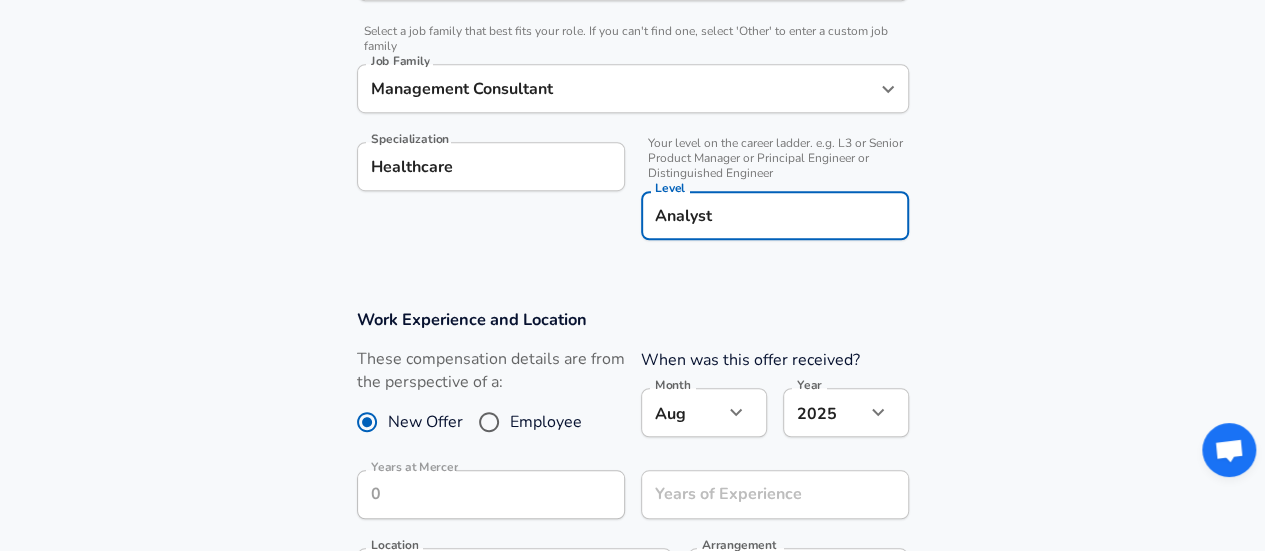 type on "Analyst" 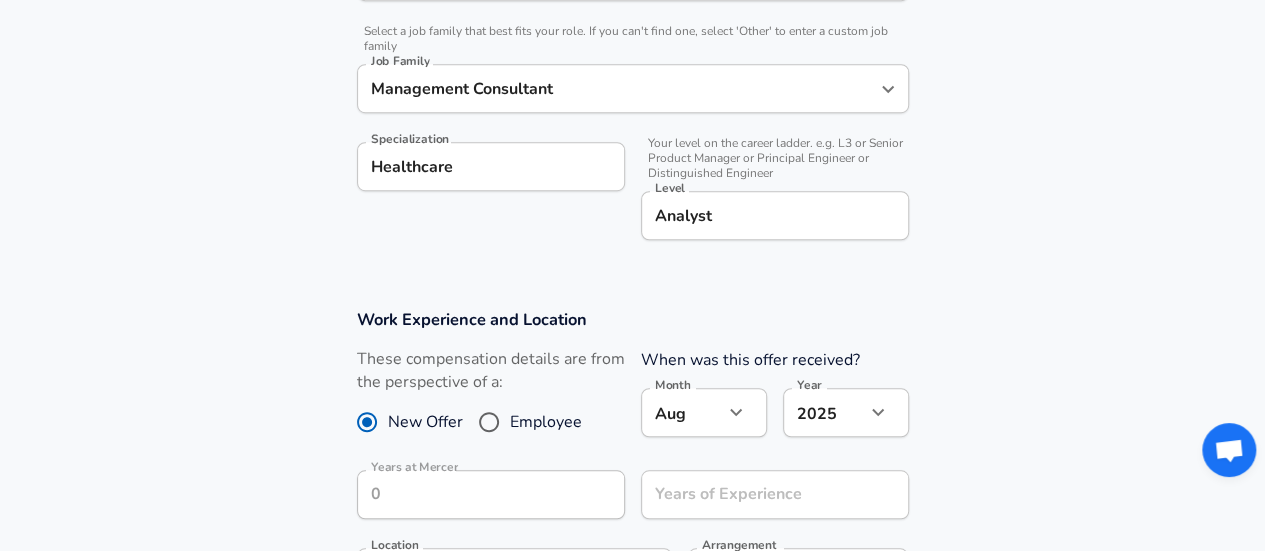 click on "[CITY], [STATE]" at bounding box center (632, 19) 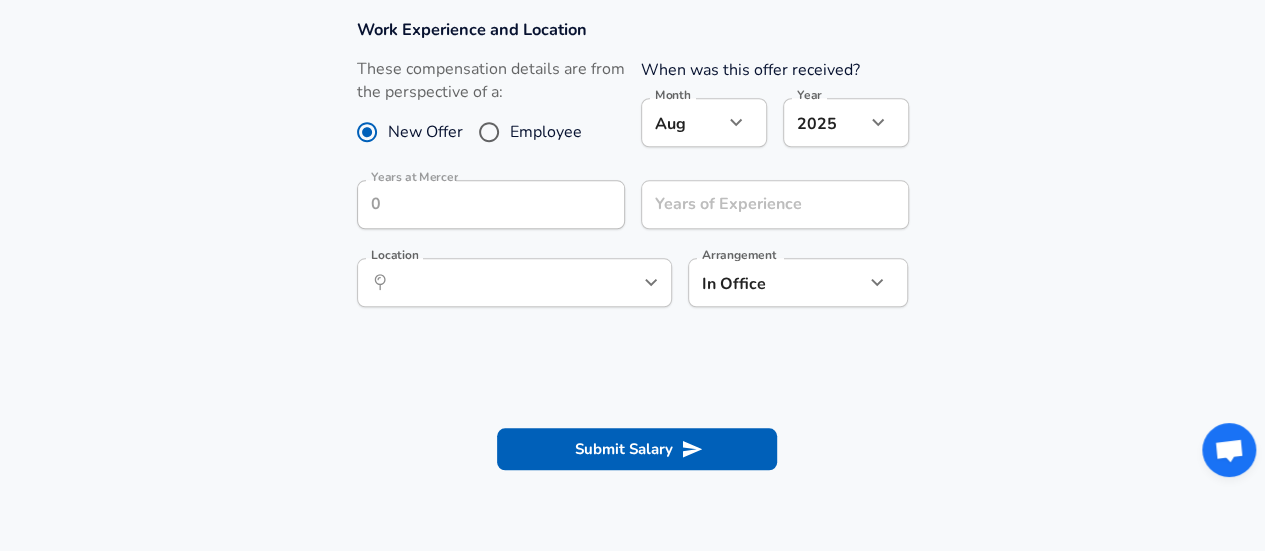 scroll, scrollTop: 881, scrollLeft: 0, axis: vertical 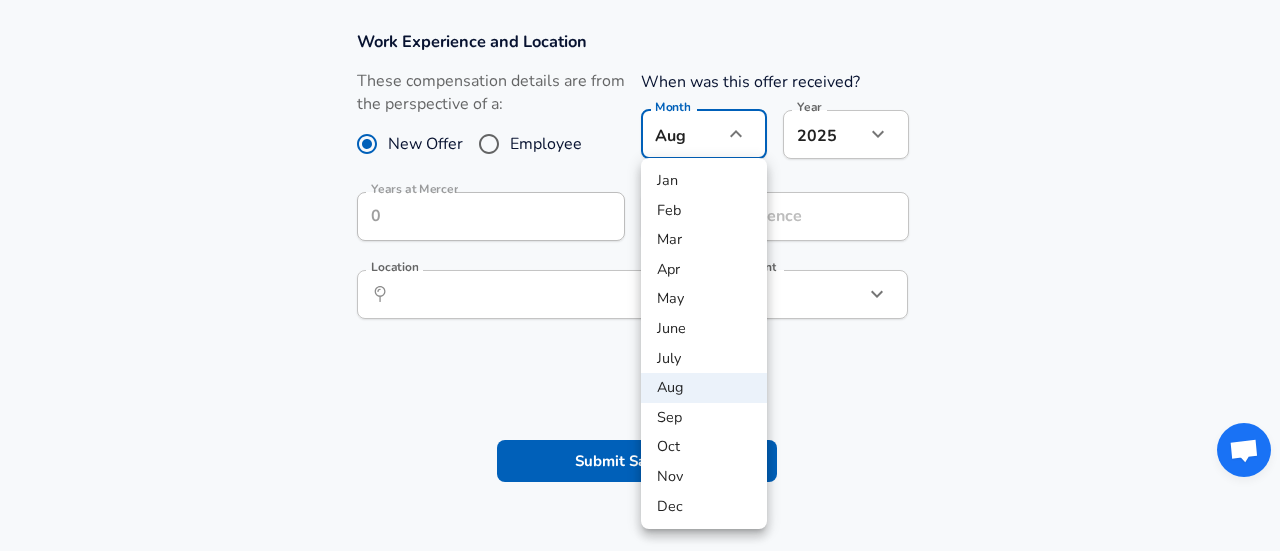 click on "[MONTH] [YEAR] [YEAR] [YEAR] [YEAR] [LOCATION] [LOCATION]" at bounding box center [640, -606] 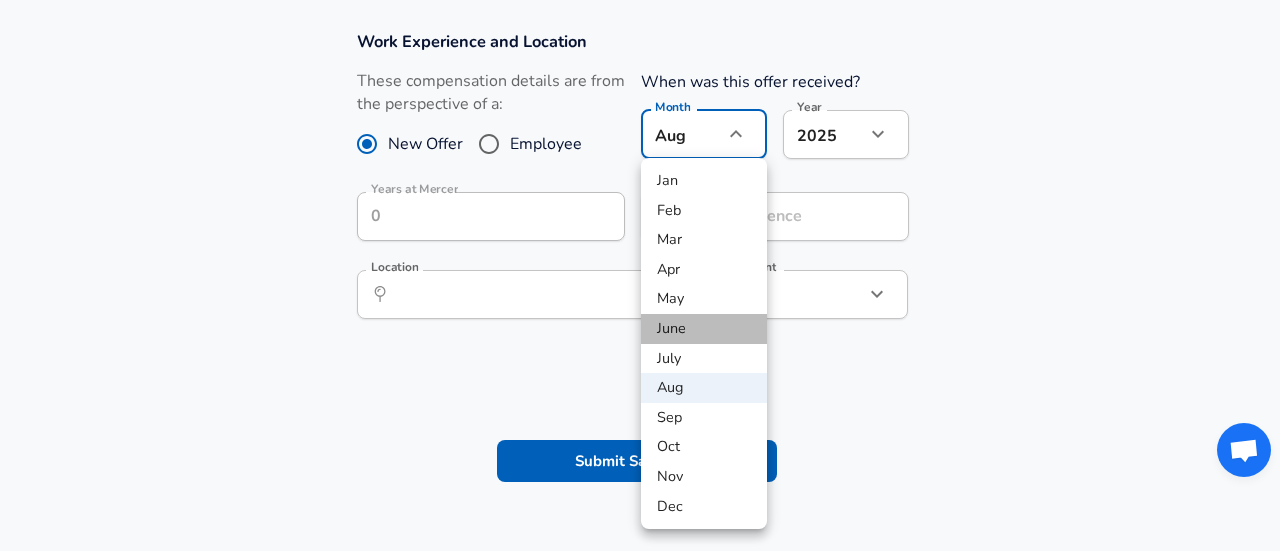 click on "June" at bounding box center [704, 329] 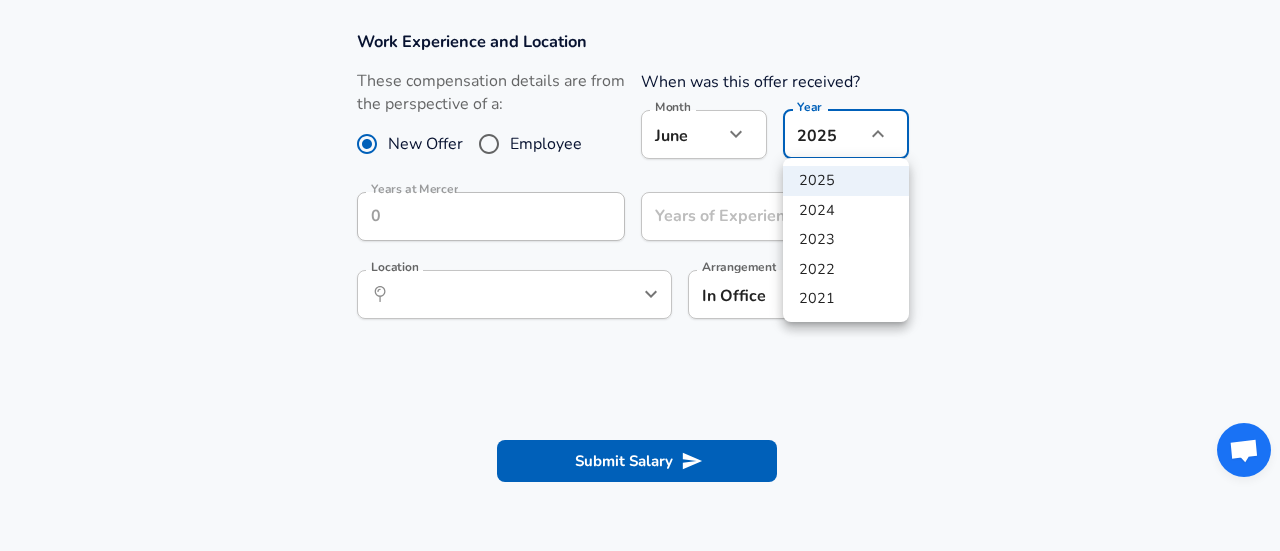 click on "[MONTH] [YEAR] [YEAR] [YEAR] [YEAR] [LOCATION] [LOCATION]" at bounding box center (640, -606) 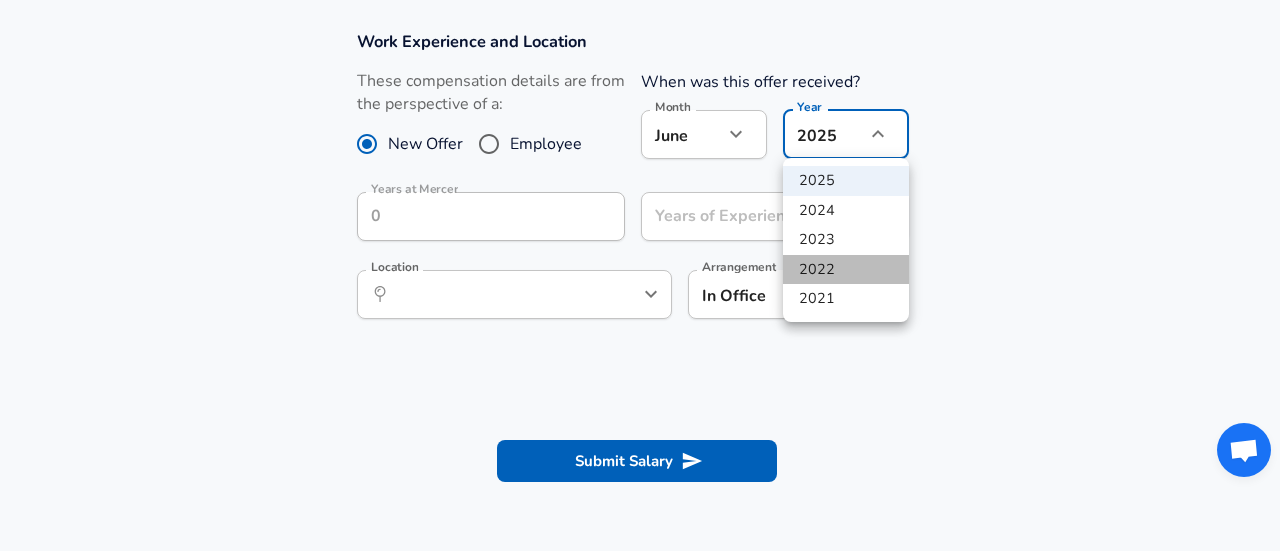 click on "2022" at bounding box center (846, 270) 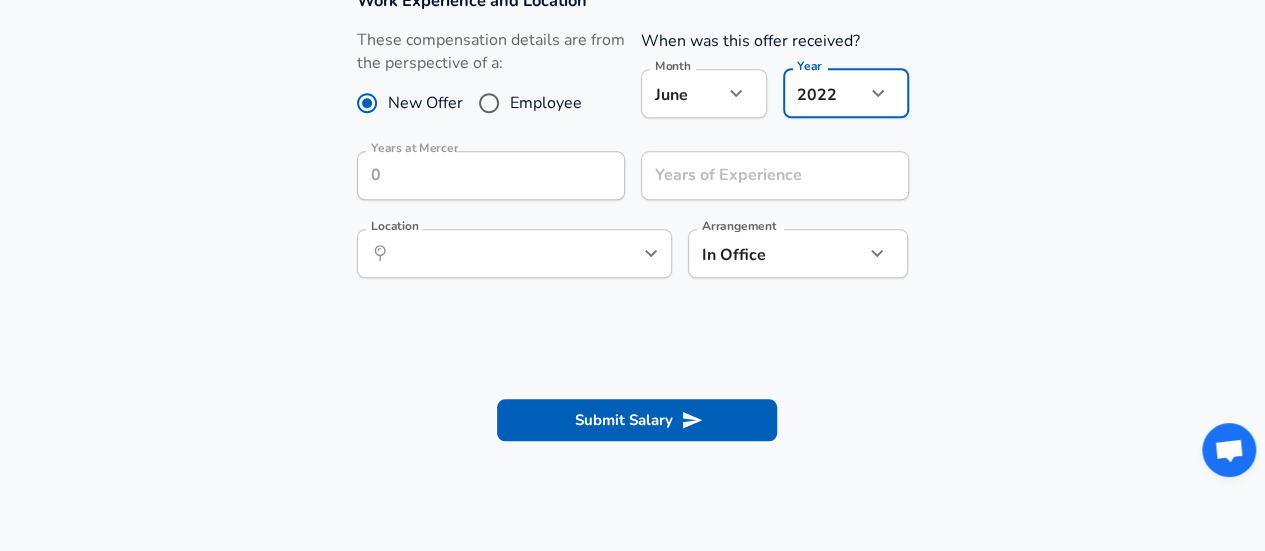 scroll, scrollTop: 927, scrollLeft: 0, axis: vertical 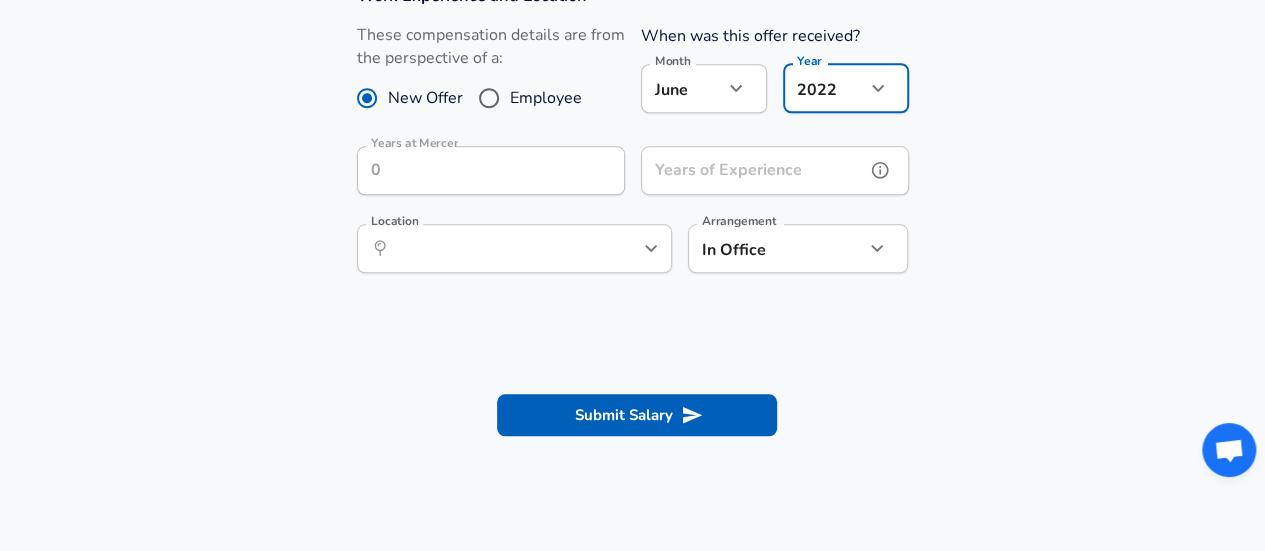 click on "Years of Experience" at bounding box center [753, 170] 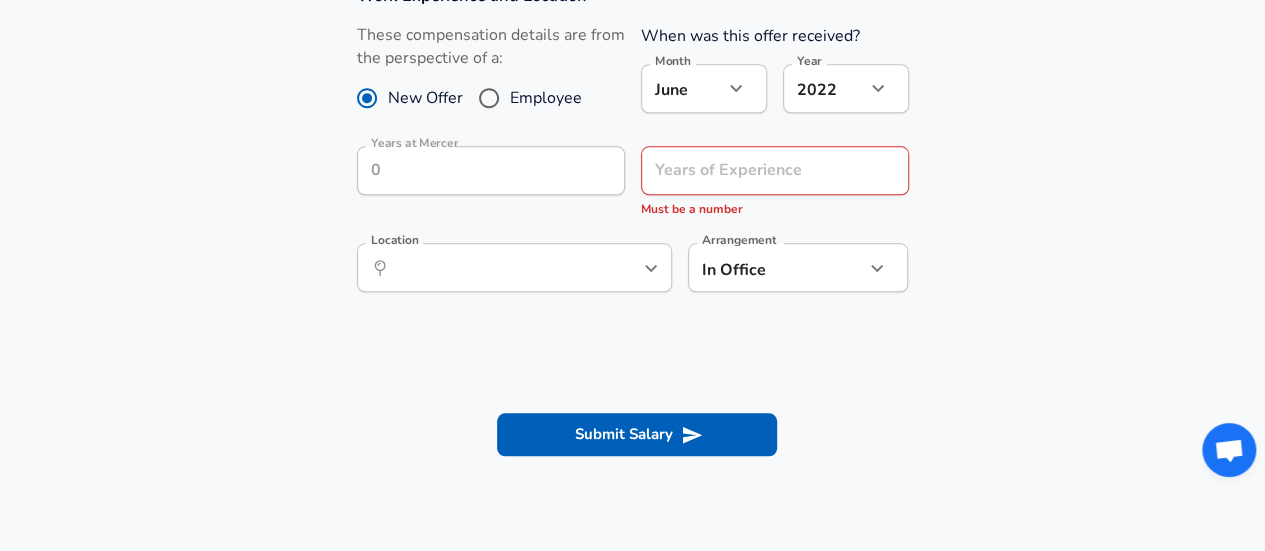 click on "[MONTH] [YEAR] [YEAR] [YEAR] [YEAR] [LOCATION] [LOCATION]" at bounding box center [632, 149] 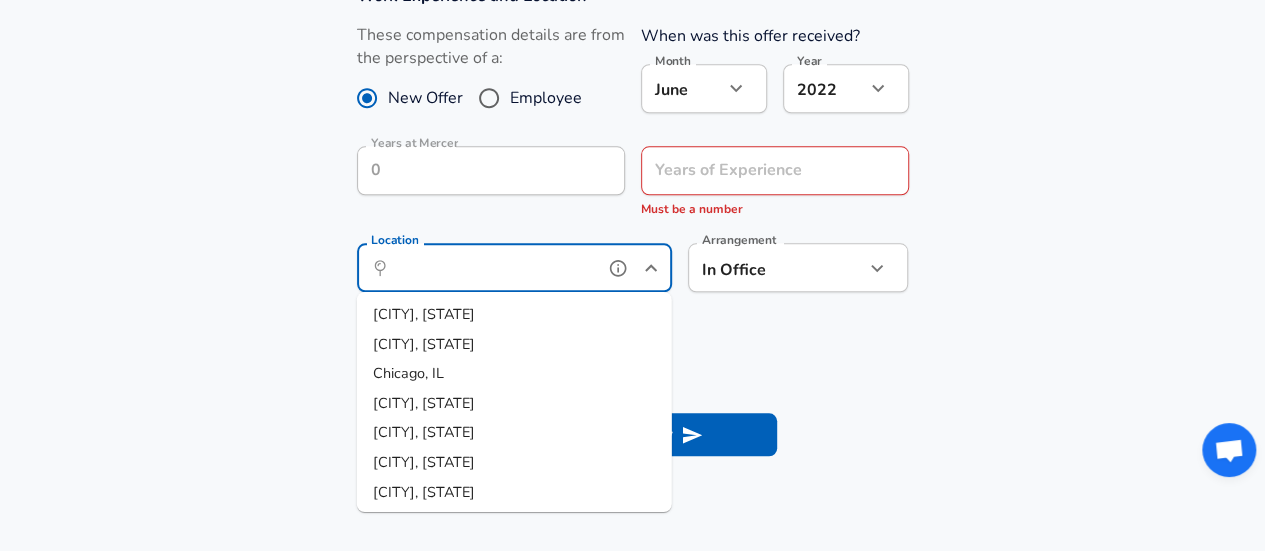 click on "Location" at bounding box center [492, 267] 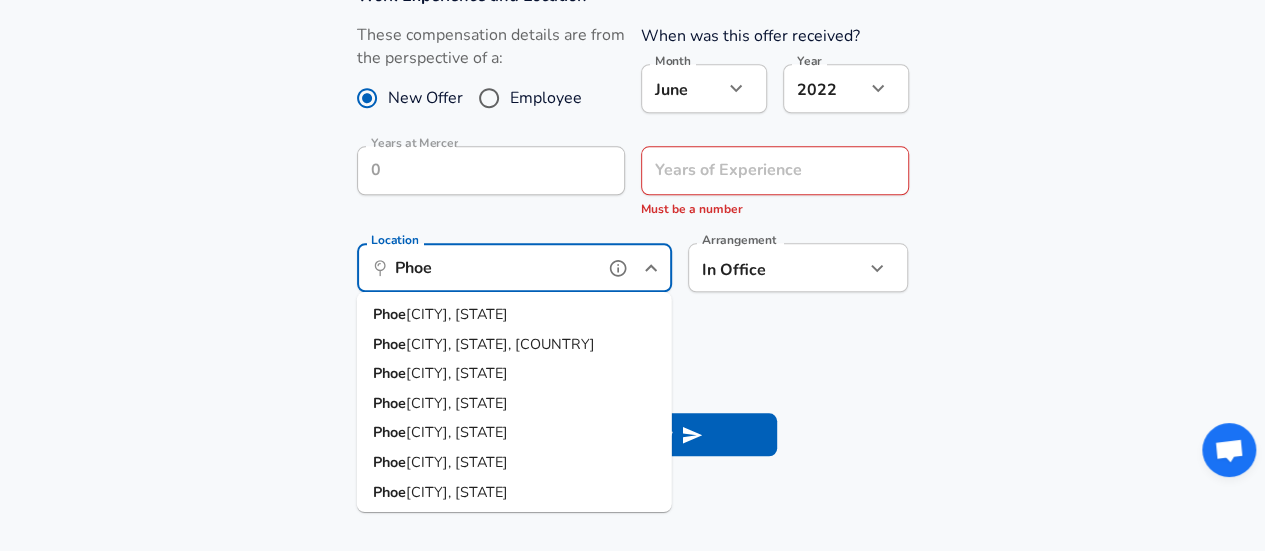 click on "[CITY], [STATE]" at bounding box center [514, 315] 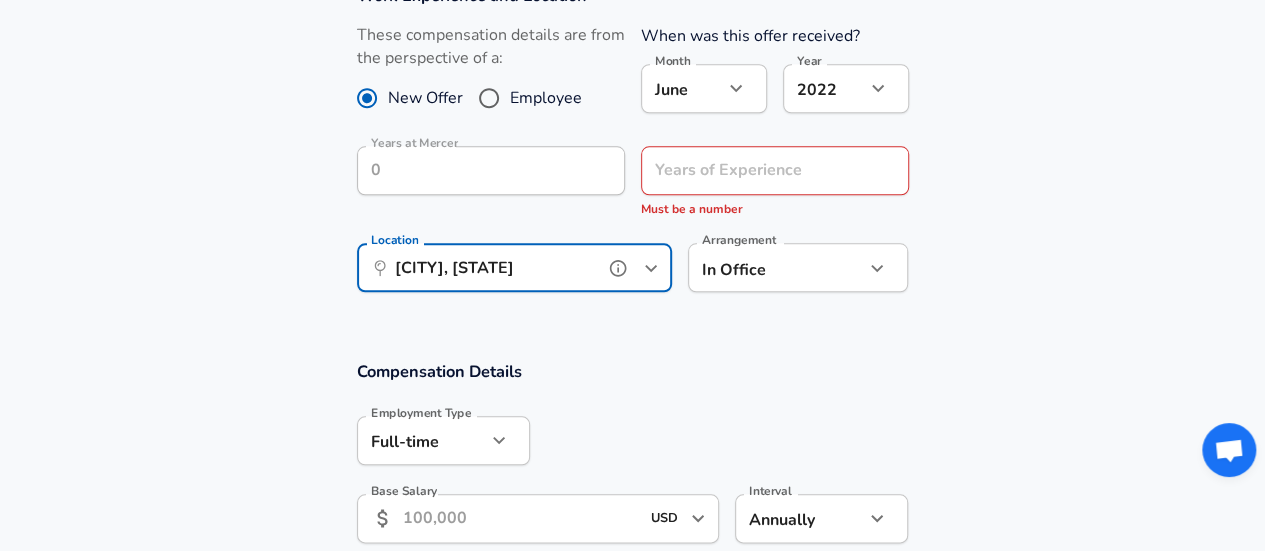 type on "[CITY], [STATE]" 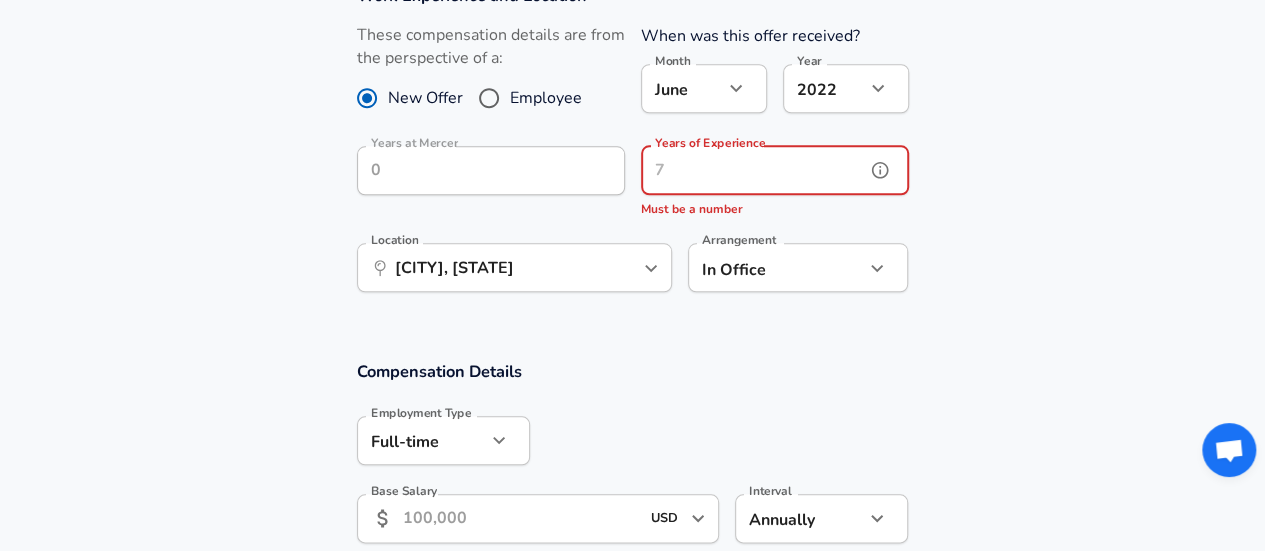click on "Years of Experience" at bounding box center [753, 170] 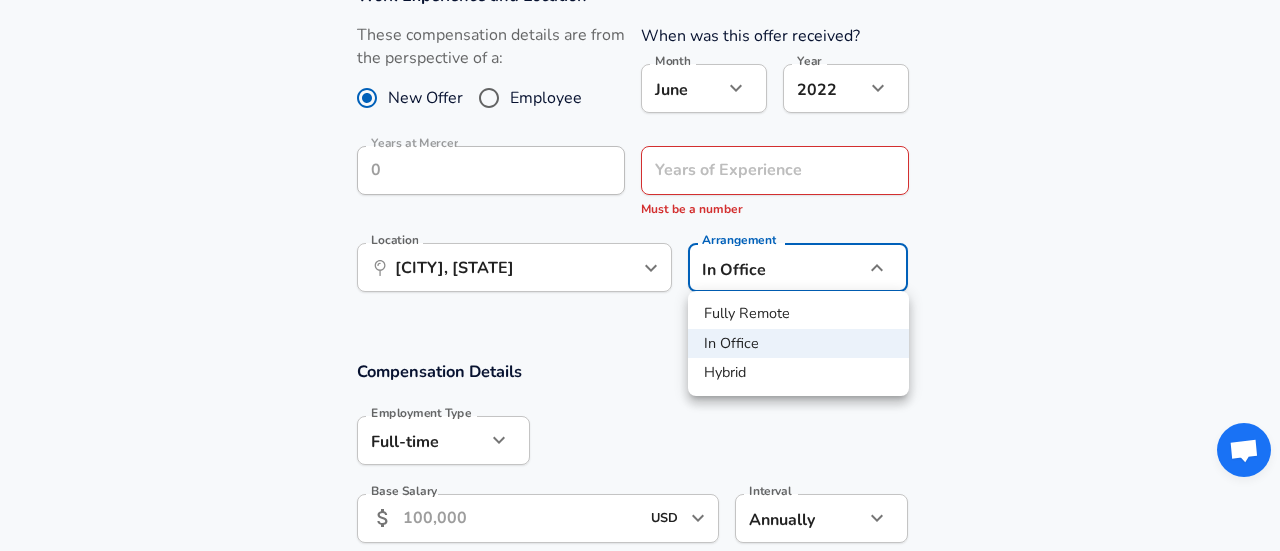 click on "[MONTH] [YEAR] [YEAR] [YEAR] [YEAR] [LOCATION] [LOCATION]" at bounding box center (640, -652) 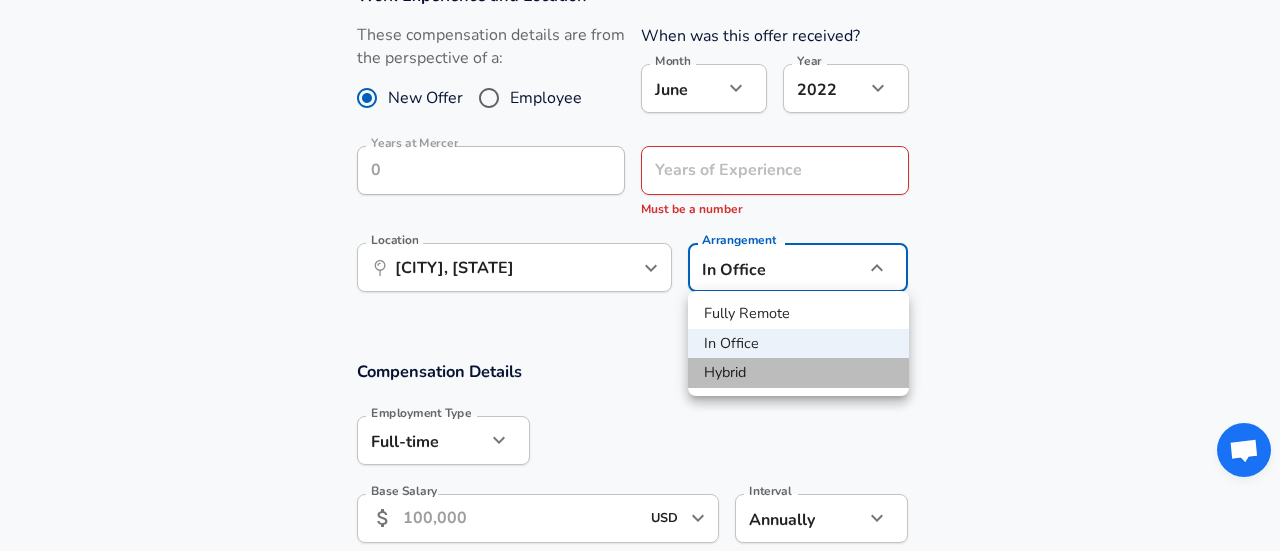 click on "Hybrid" at bounding box center [798, 373] 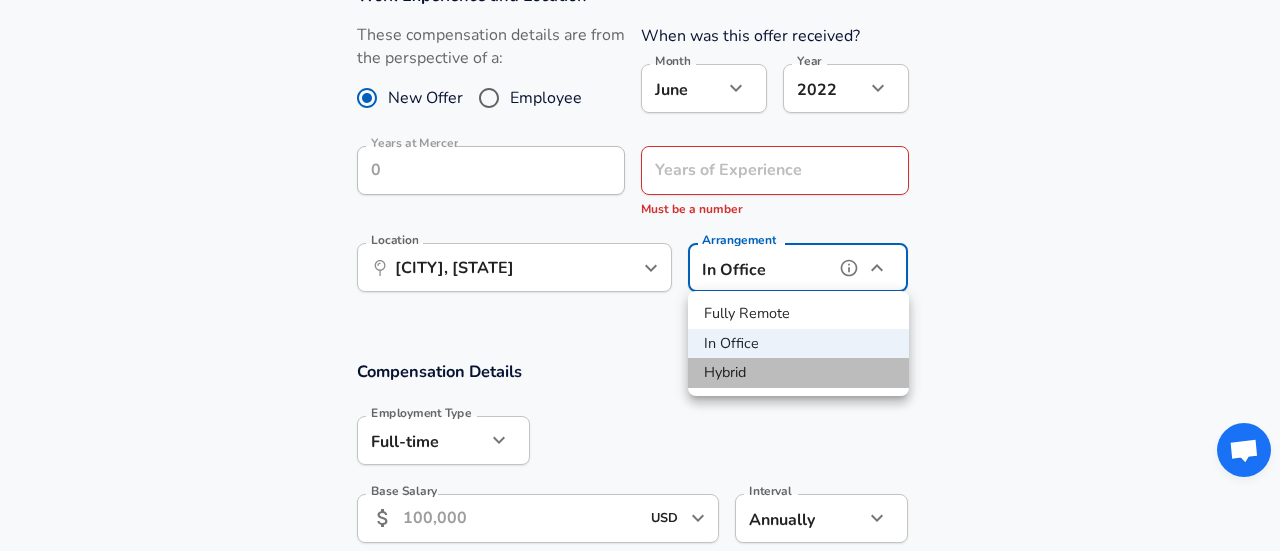 type on "hybrid" 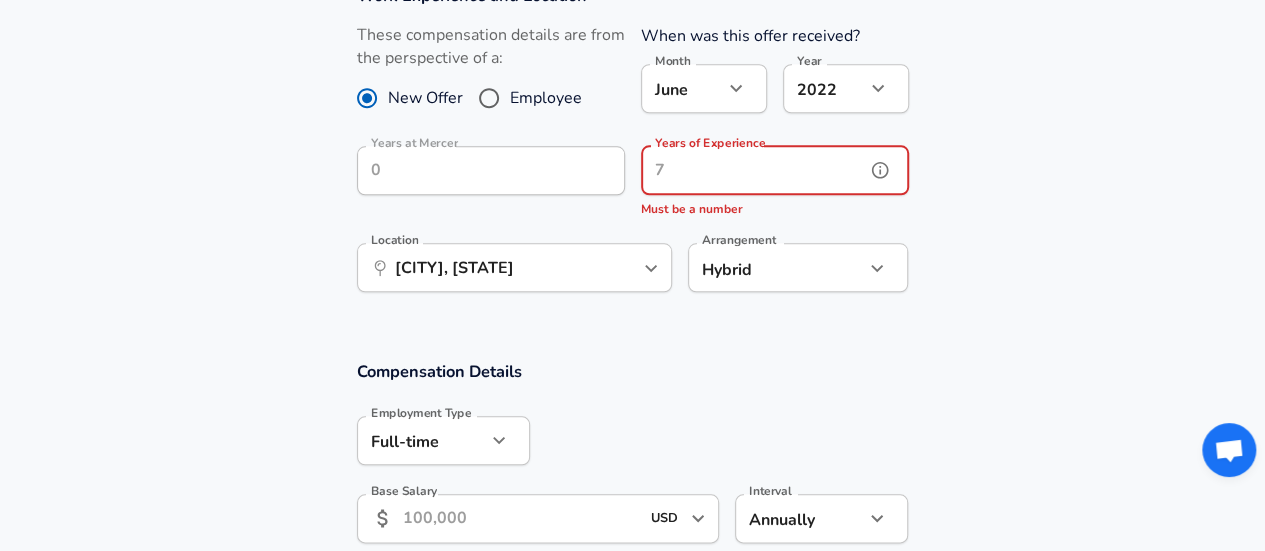 click on "Years of Experience" at bounding box center [753, 170] 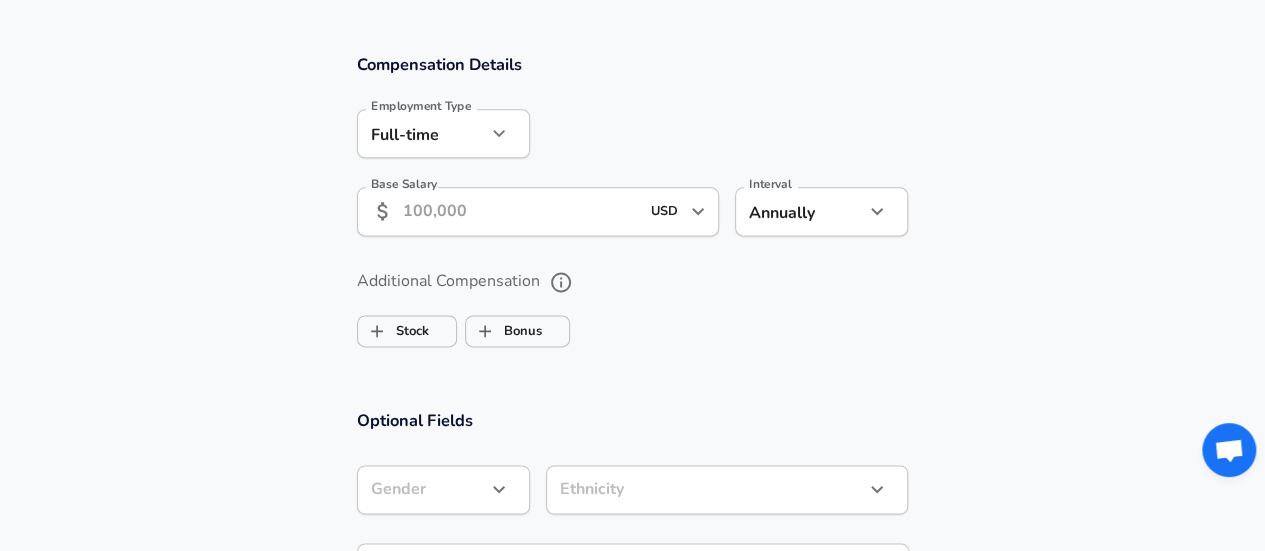 scroll, scrollTop: 1260, scrollLeft: 0, axis: vertical 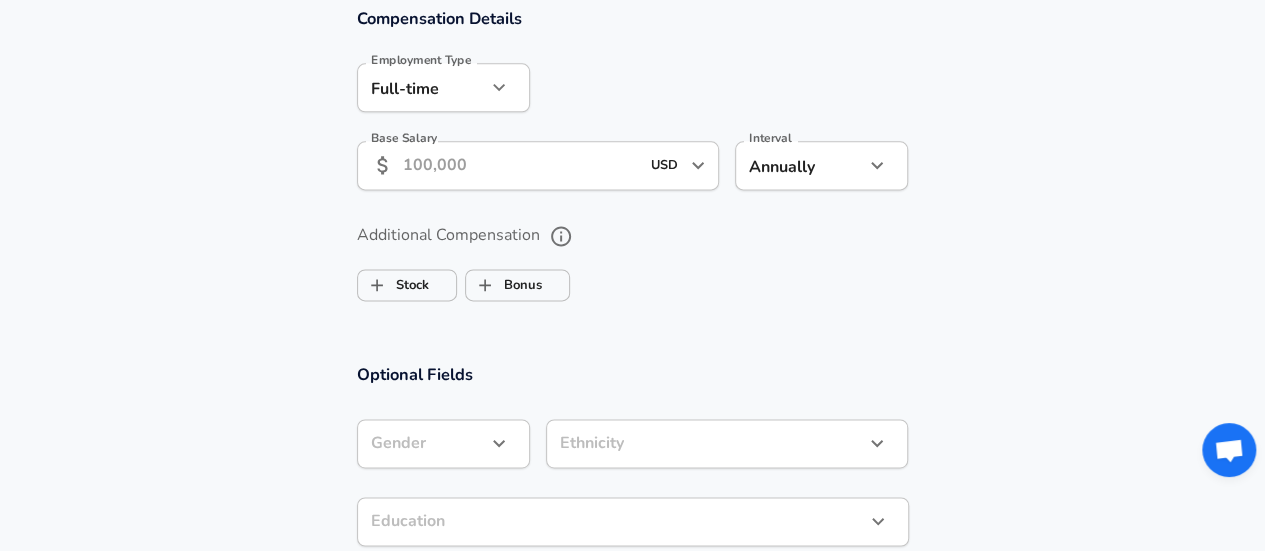 type on "0" 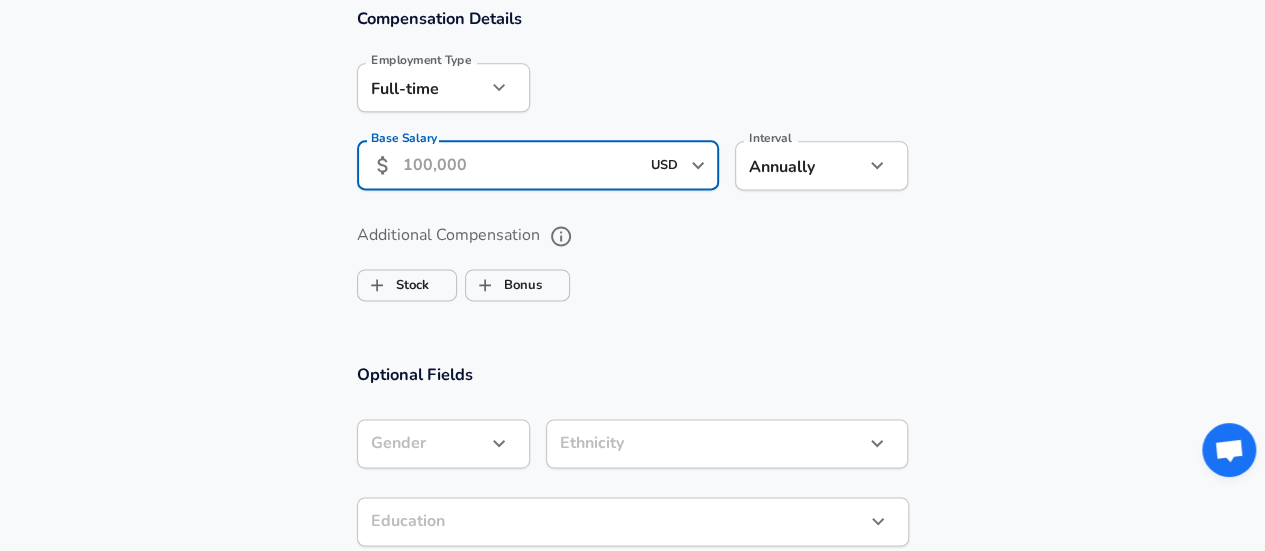 click on "Base Salary" at bounding box center (521, 165) 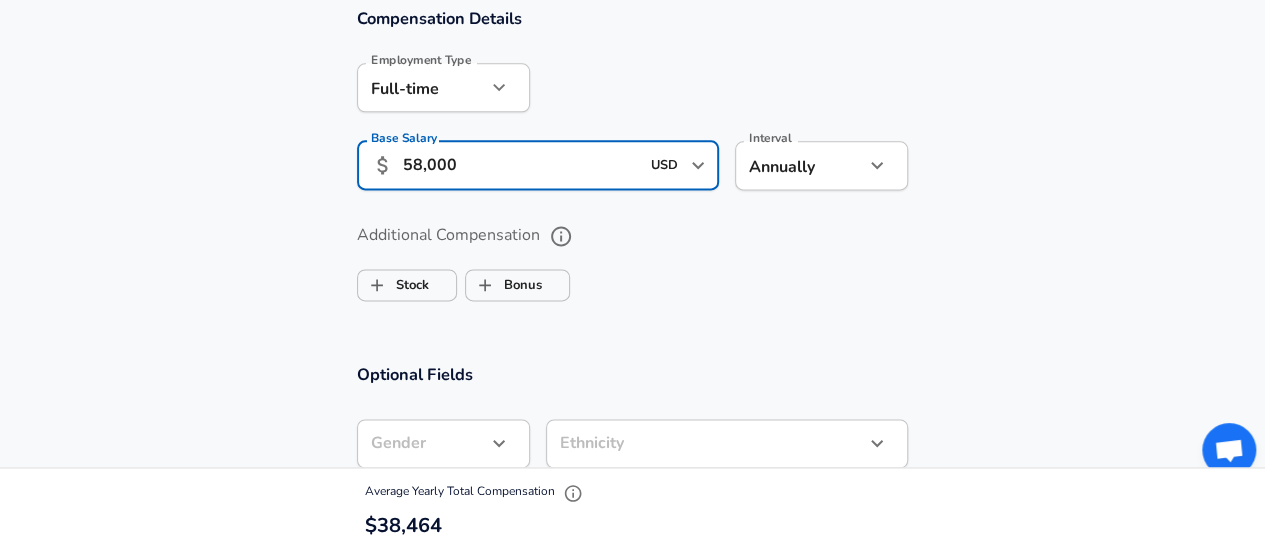 type on "58,000" 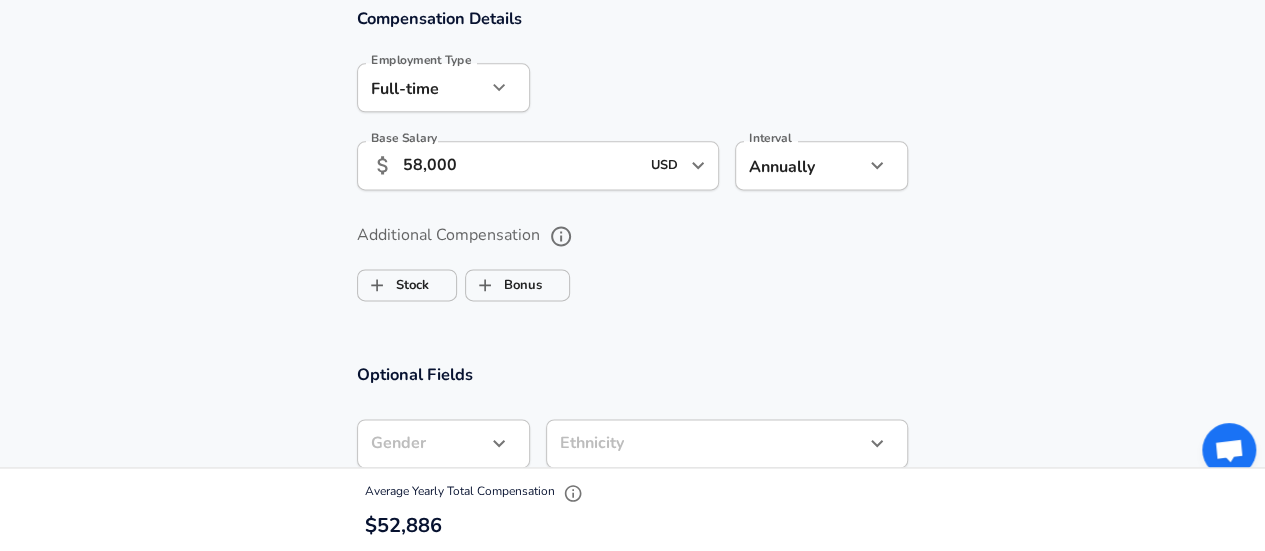 click on "Additional Compensation   Stock Bonus" at bounding box center (633, 256) 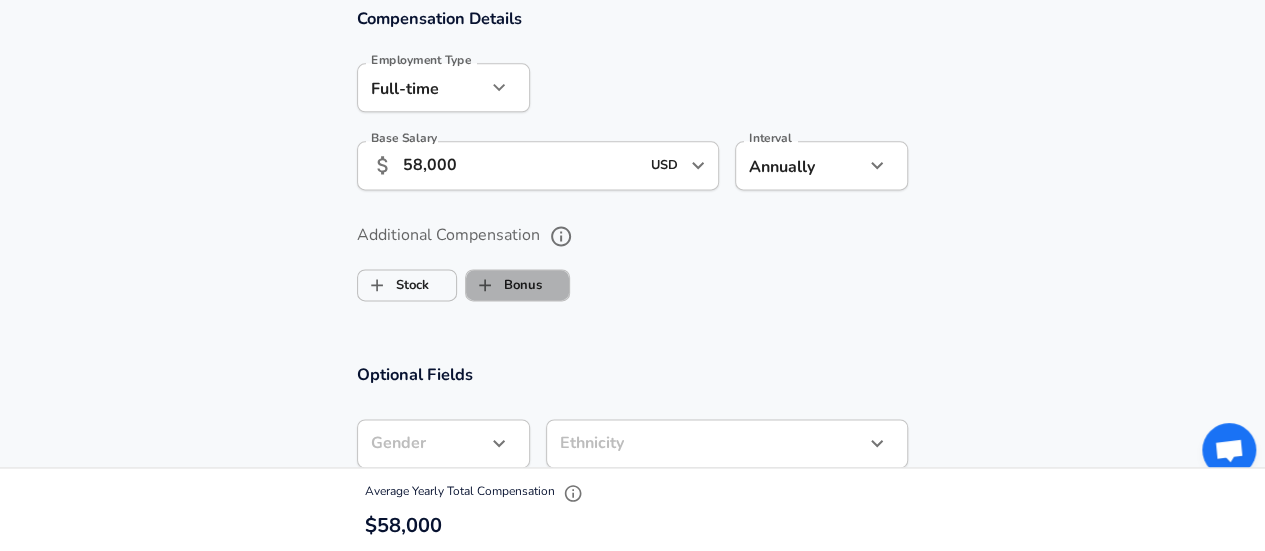 click on "Bonus" at bounding box center (504, 285) 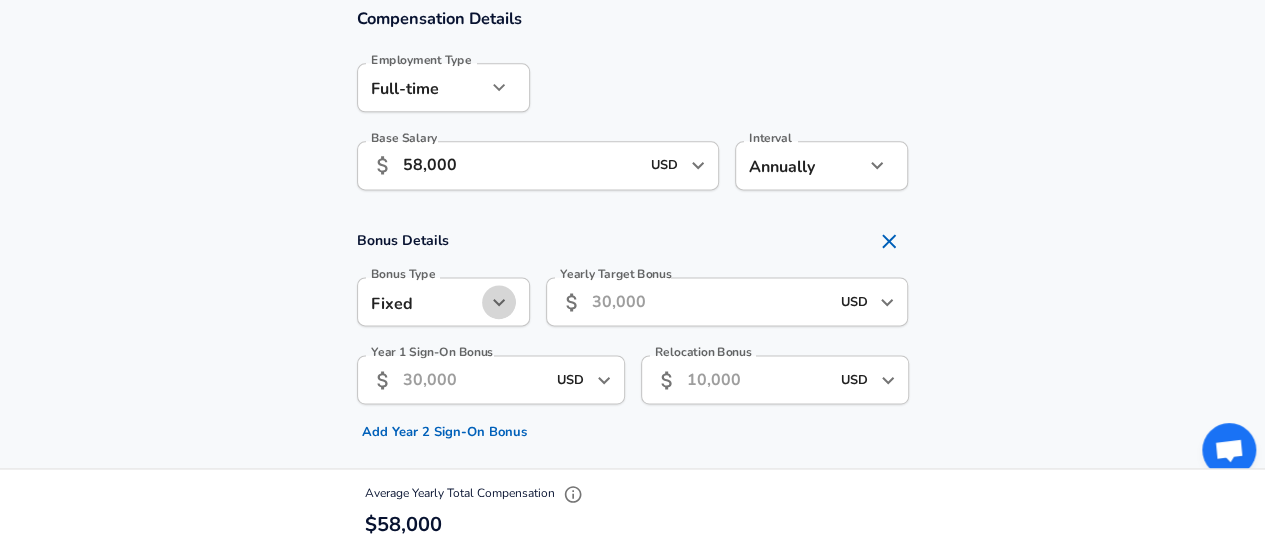 click 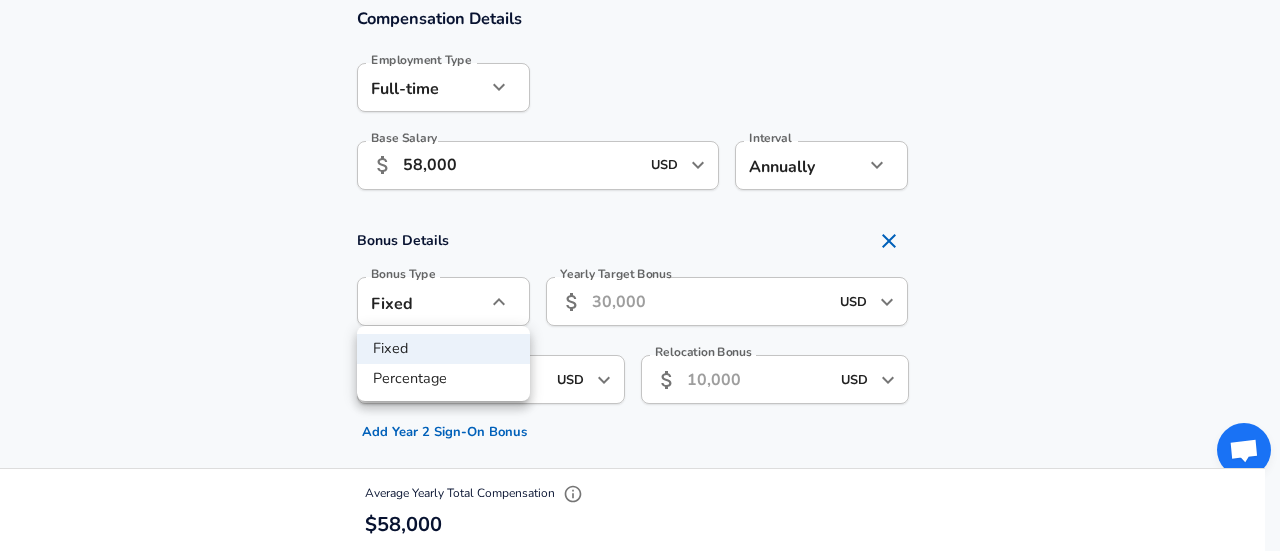 click at bounding box center (640, 275) 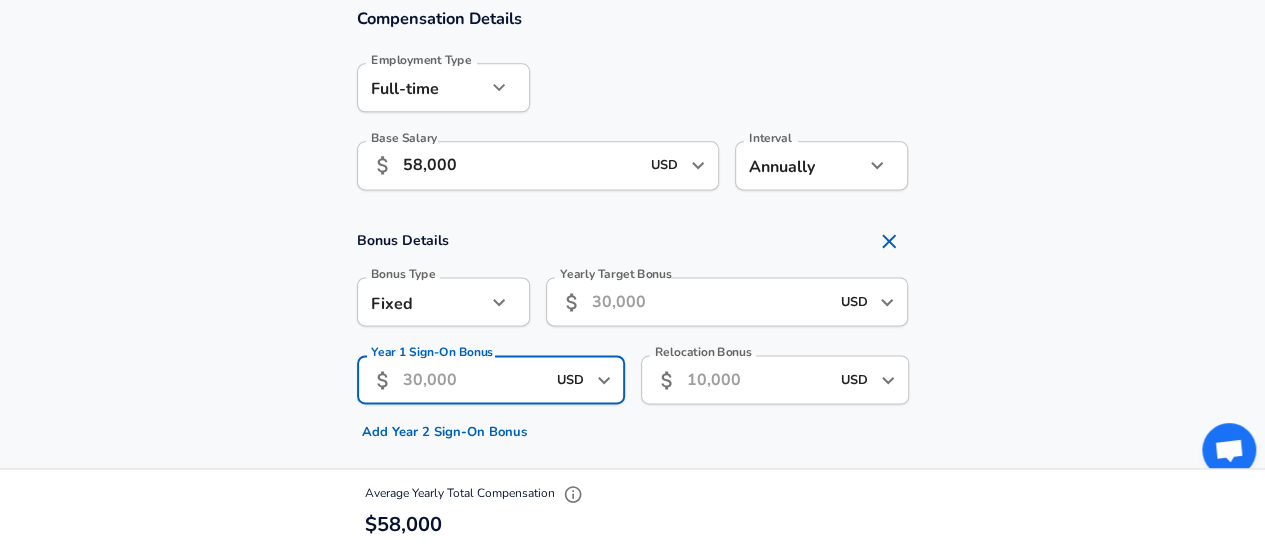 click on "Year 1 Sign-On Bonus" at bounding box center (474, 379) 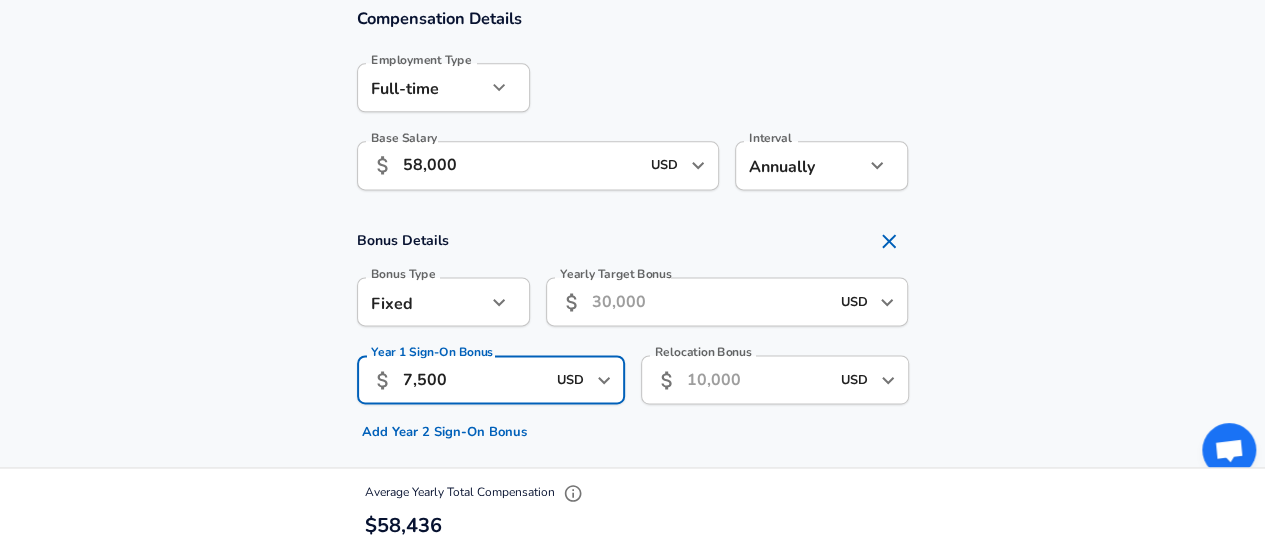 type on "7,500" 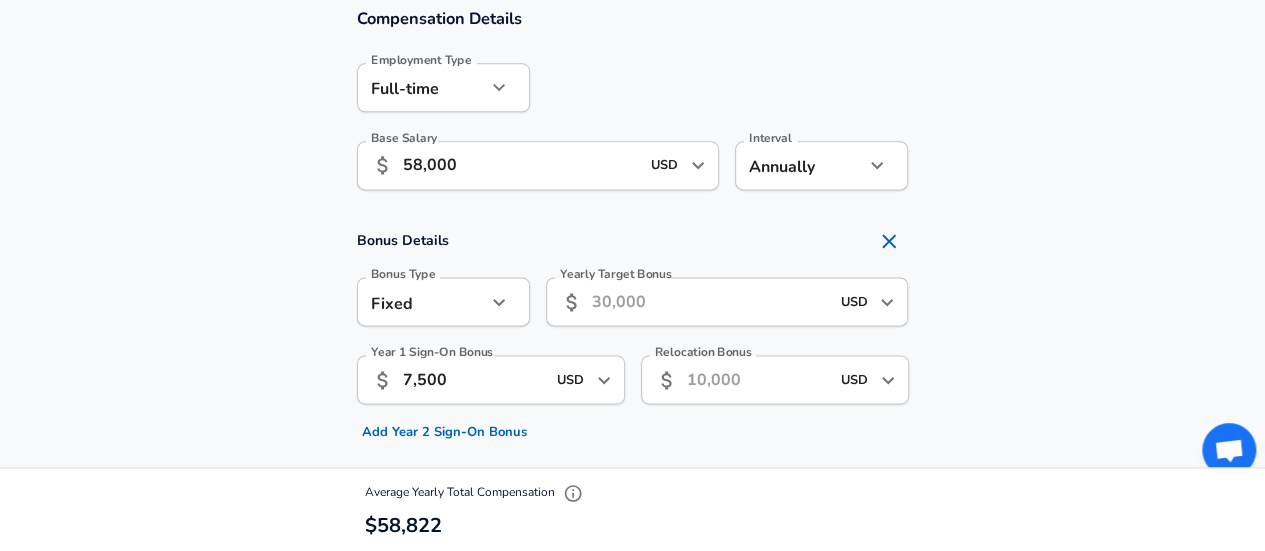 click on "Bonus Details  Bonus Type Fixed fixed Bonus Type Yearly Target Bonus ​ USD ​ Yearly Target Bonus Year 1 Sign-On Bonus ​ 7,500 USD ​ Year 1 Sign-On Bonus Add Year 2 Sign-On Bonus Relocation Bonus ​ USD ​ Relocation Bonus" at bounding box center [632, 334] 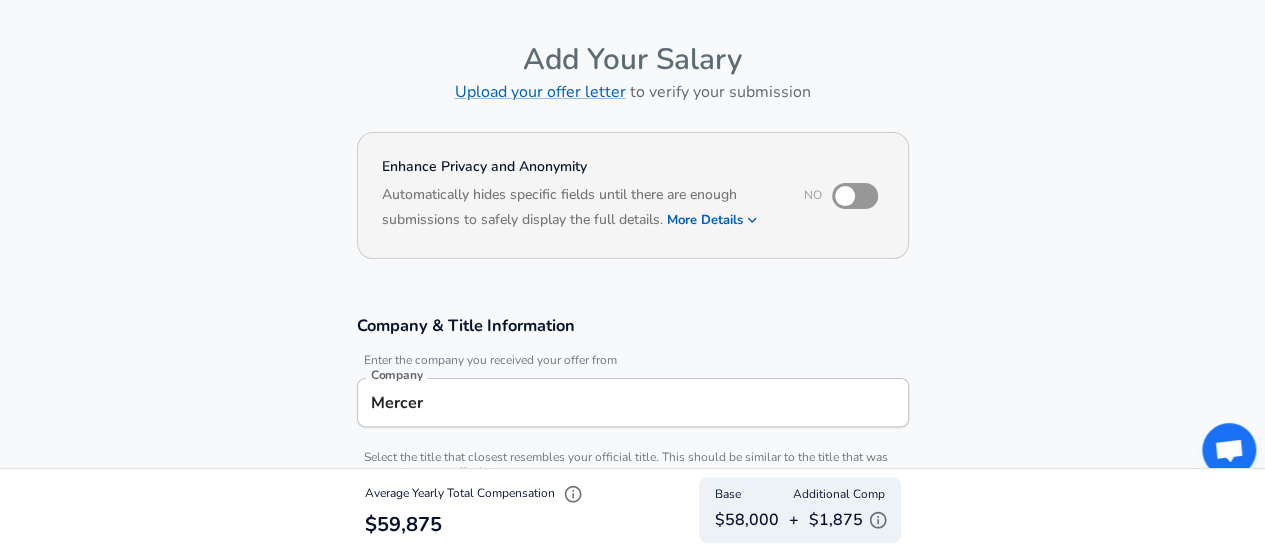 scroll, scrollTop: 0, scrollLeft: 0, axis: both 